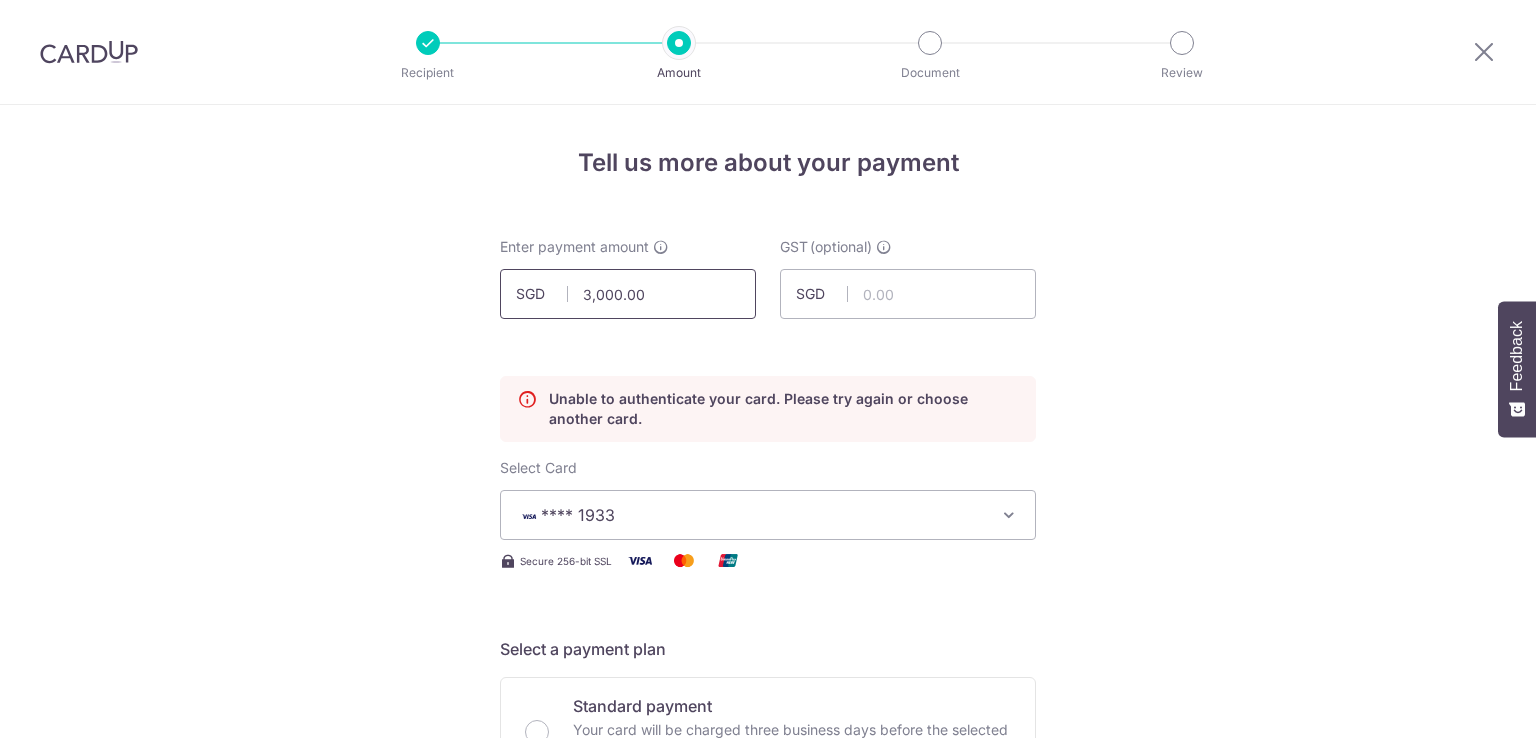 scroll, scrollTop: 0, scrollLeft: 0, axis: both 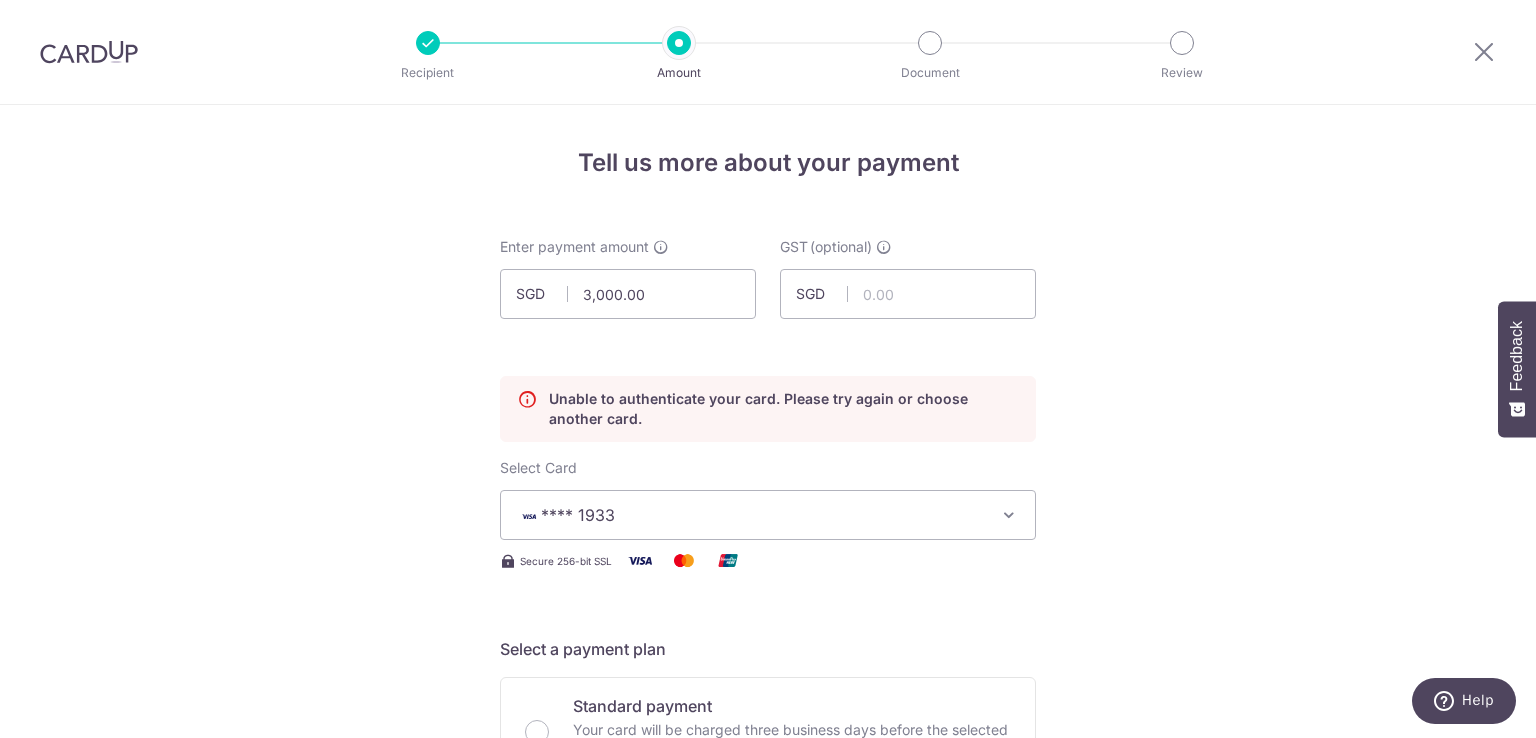 click at bounding box center (89, 52) 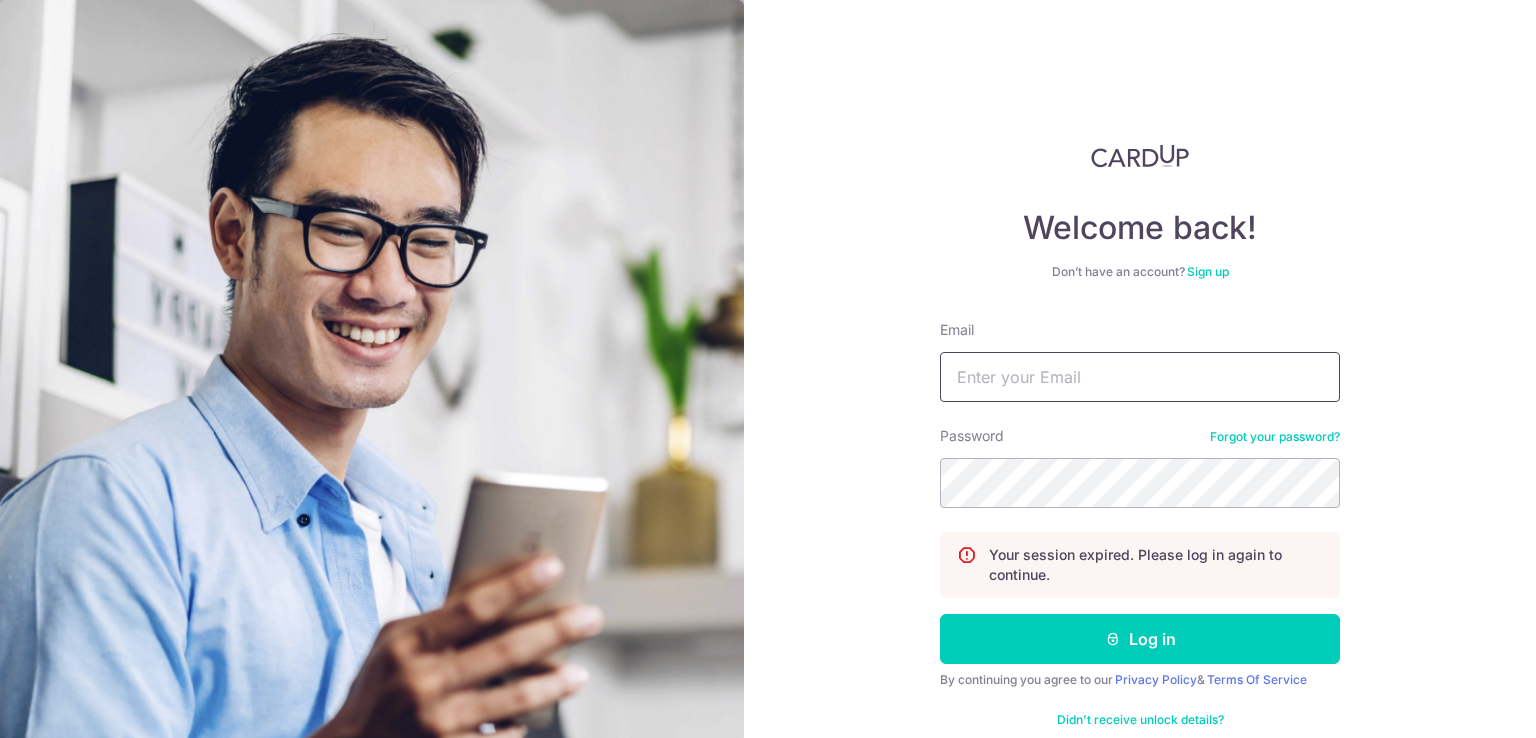 click on "Email" at bounding box center [1140, 377] 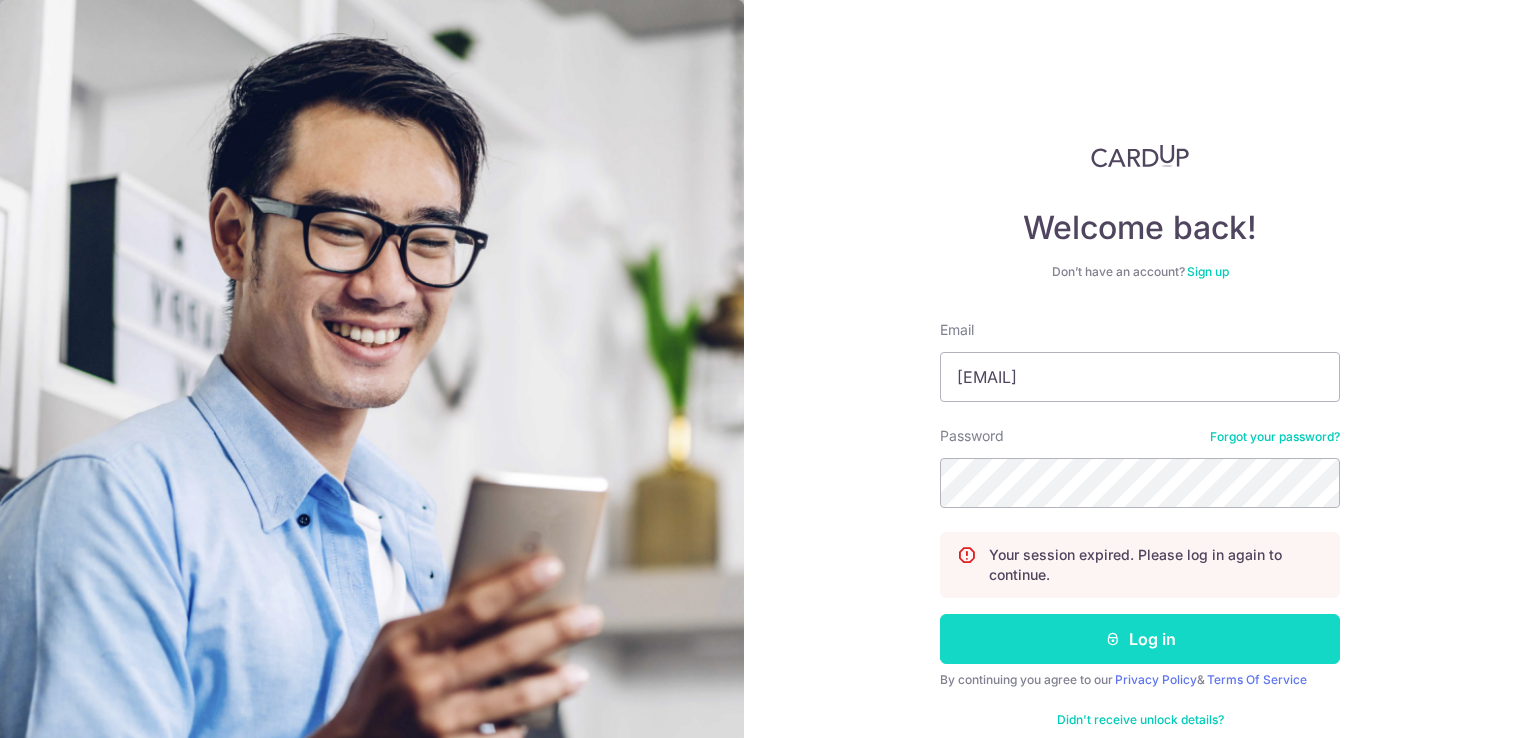 click on "Log in" at bounding box center [1140, 639] 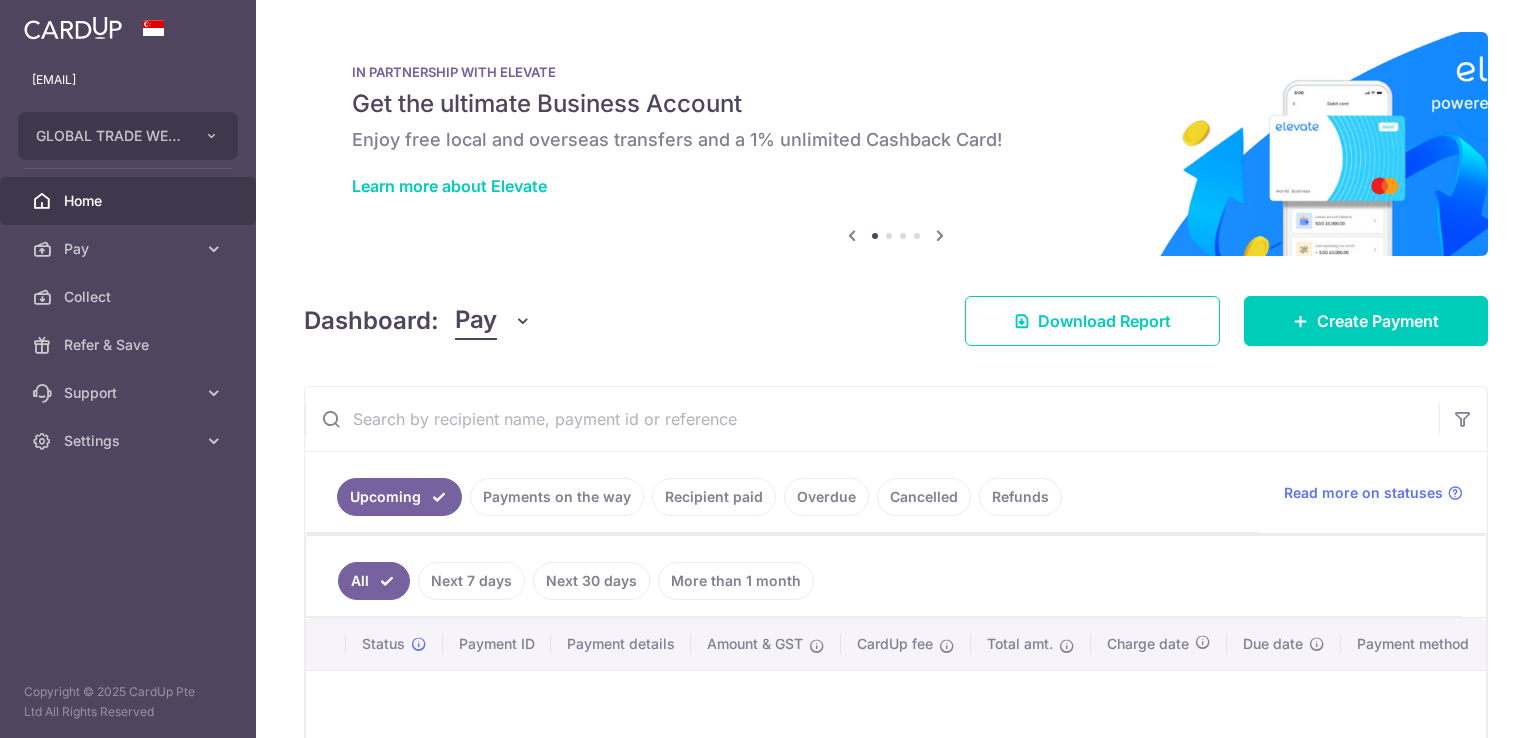 scroll, scrollTop: 0, scrollLeft: 0, axis: both 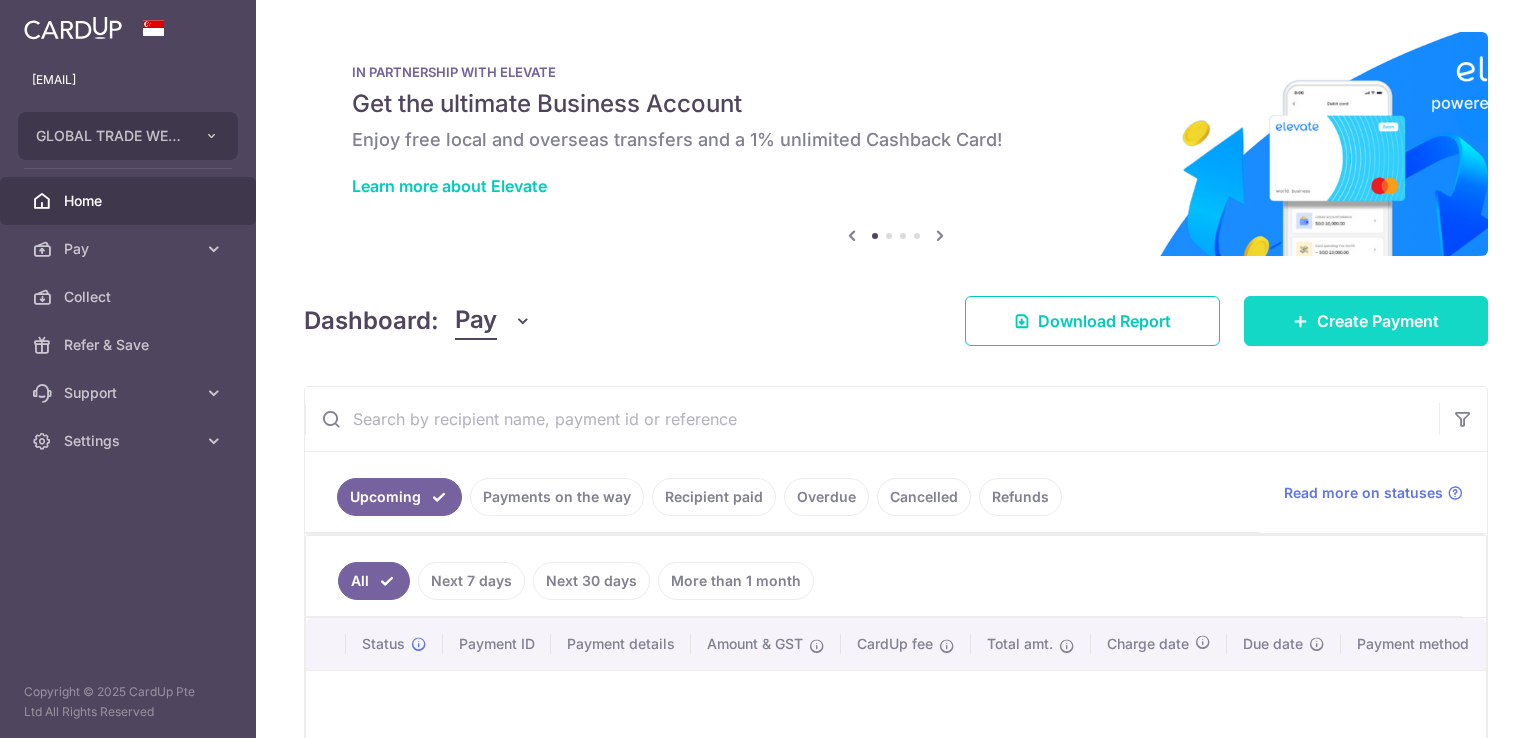 click on "Create Payment" at bounding box center (1378, 321) 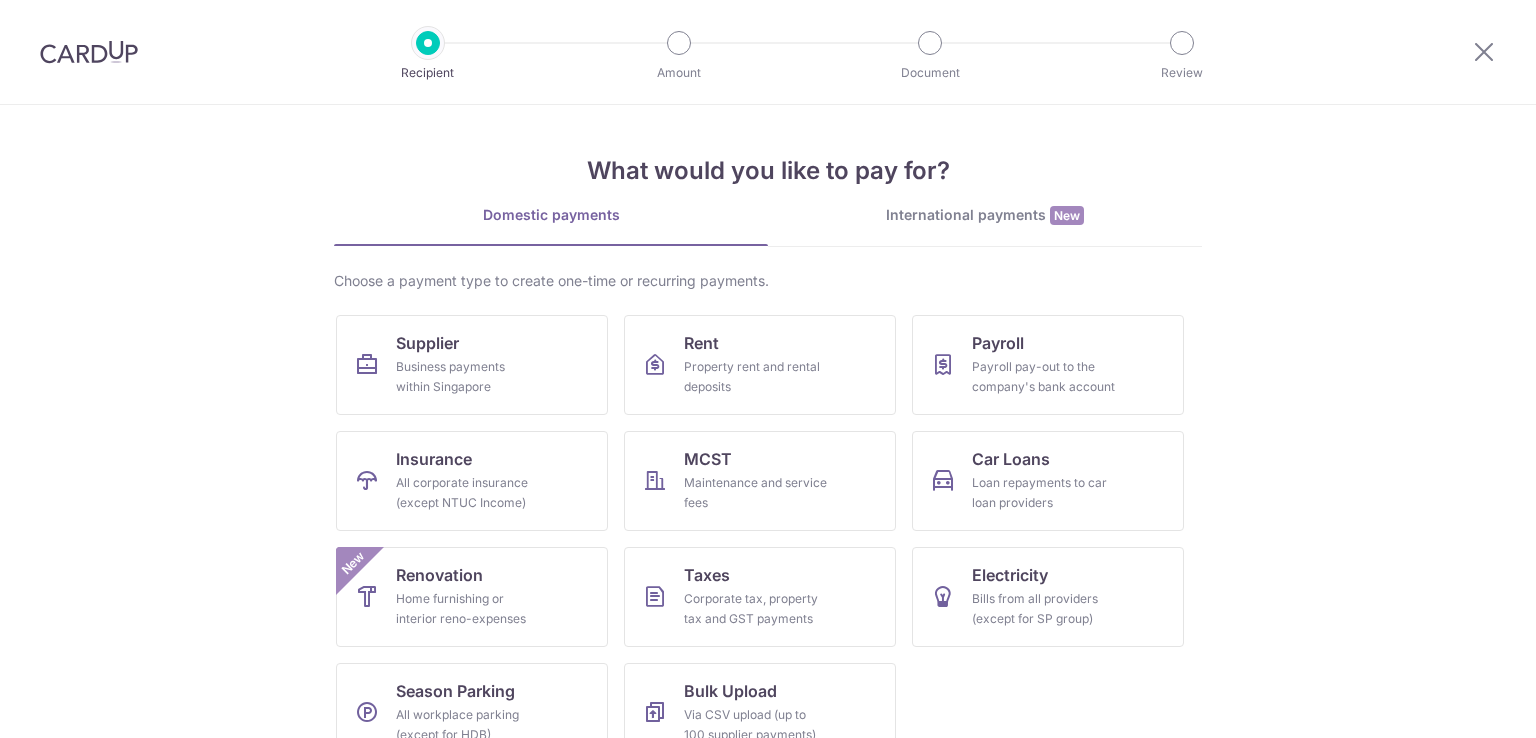 scroll, scrollTop: 0, scrollLeft: 0, axis: both 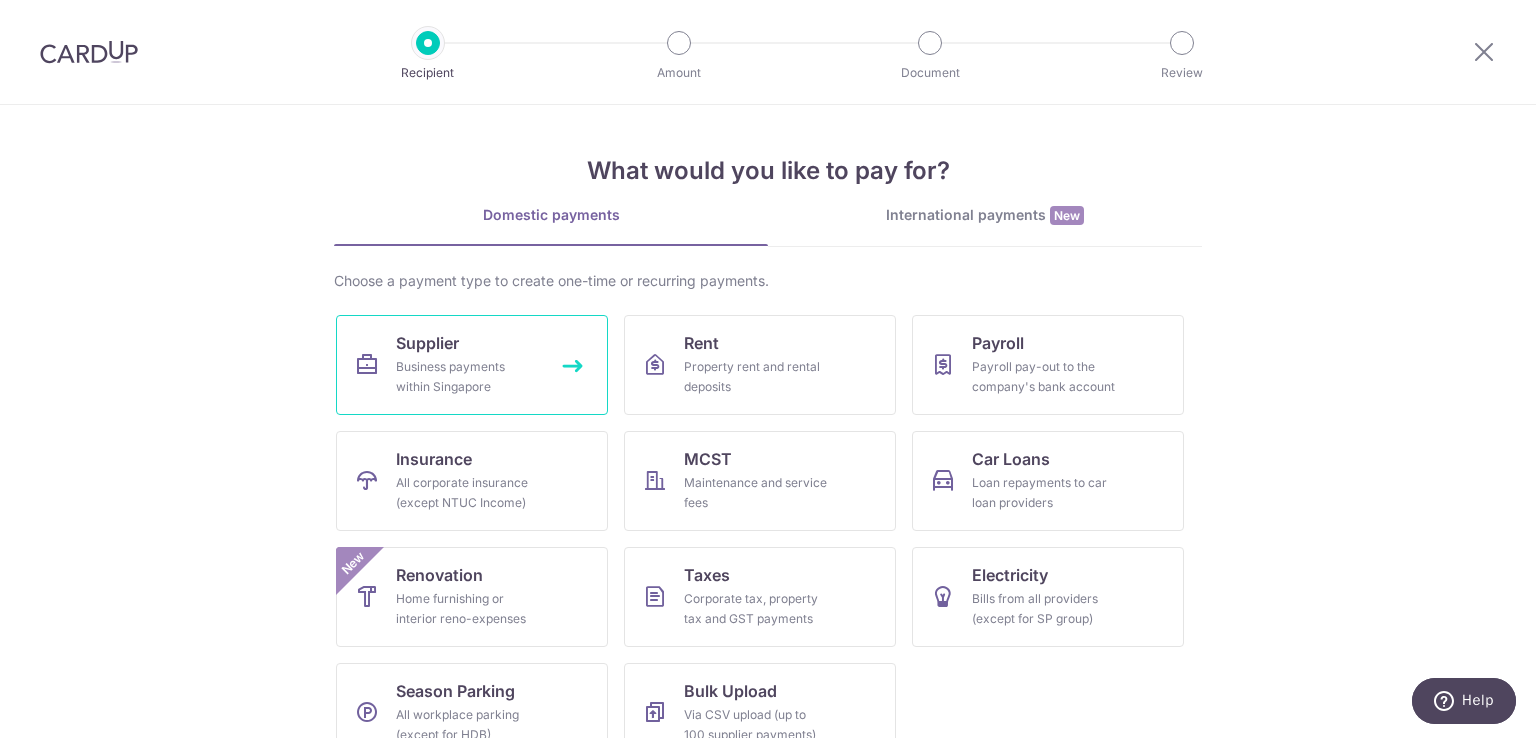 click on "Supplier" at bounding box center [427, 343] 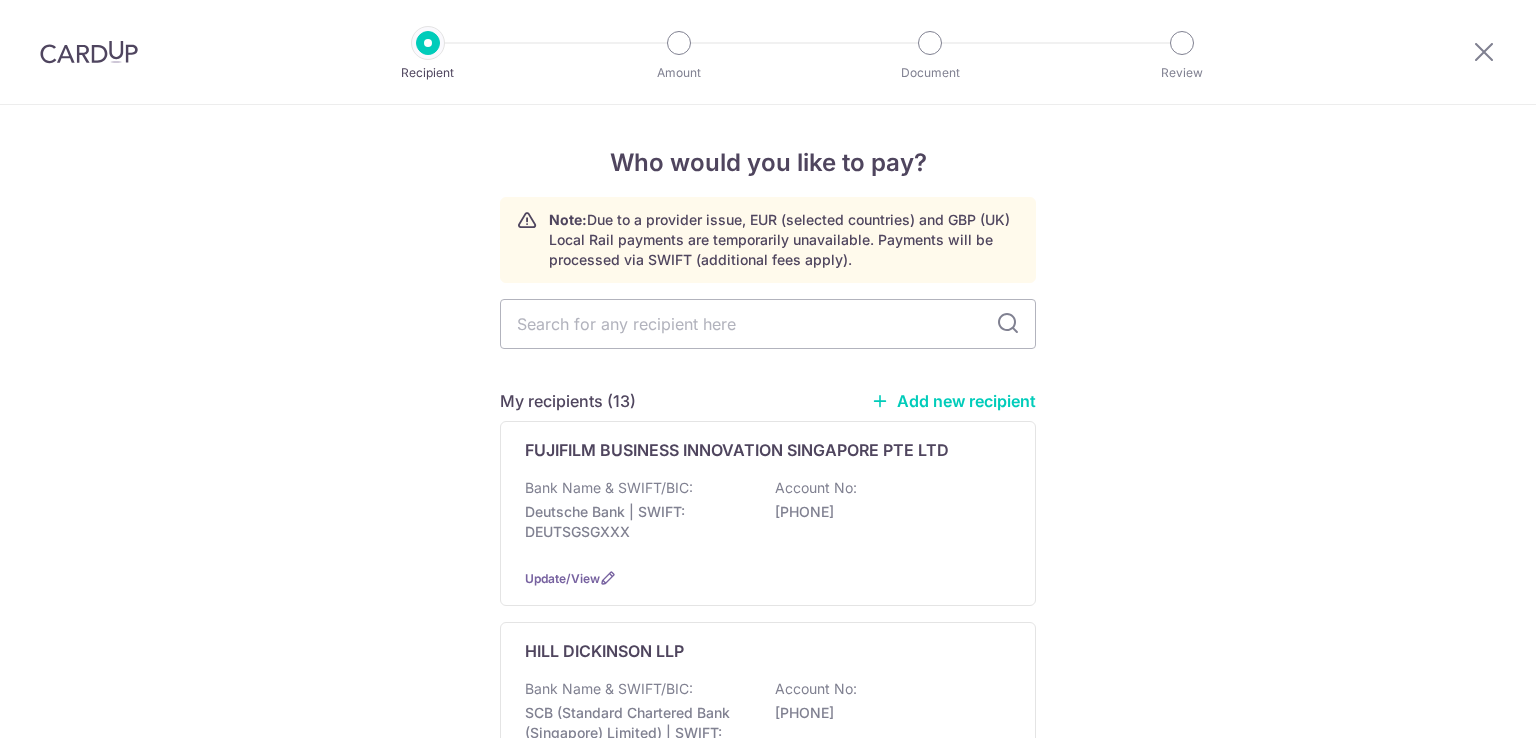 scroll, scrollTop: 0, scrollLeft: 0, axis: both 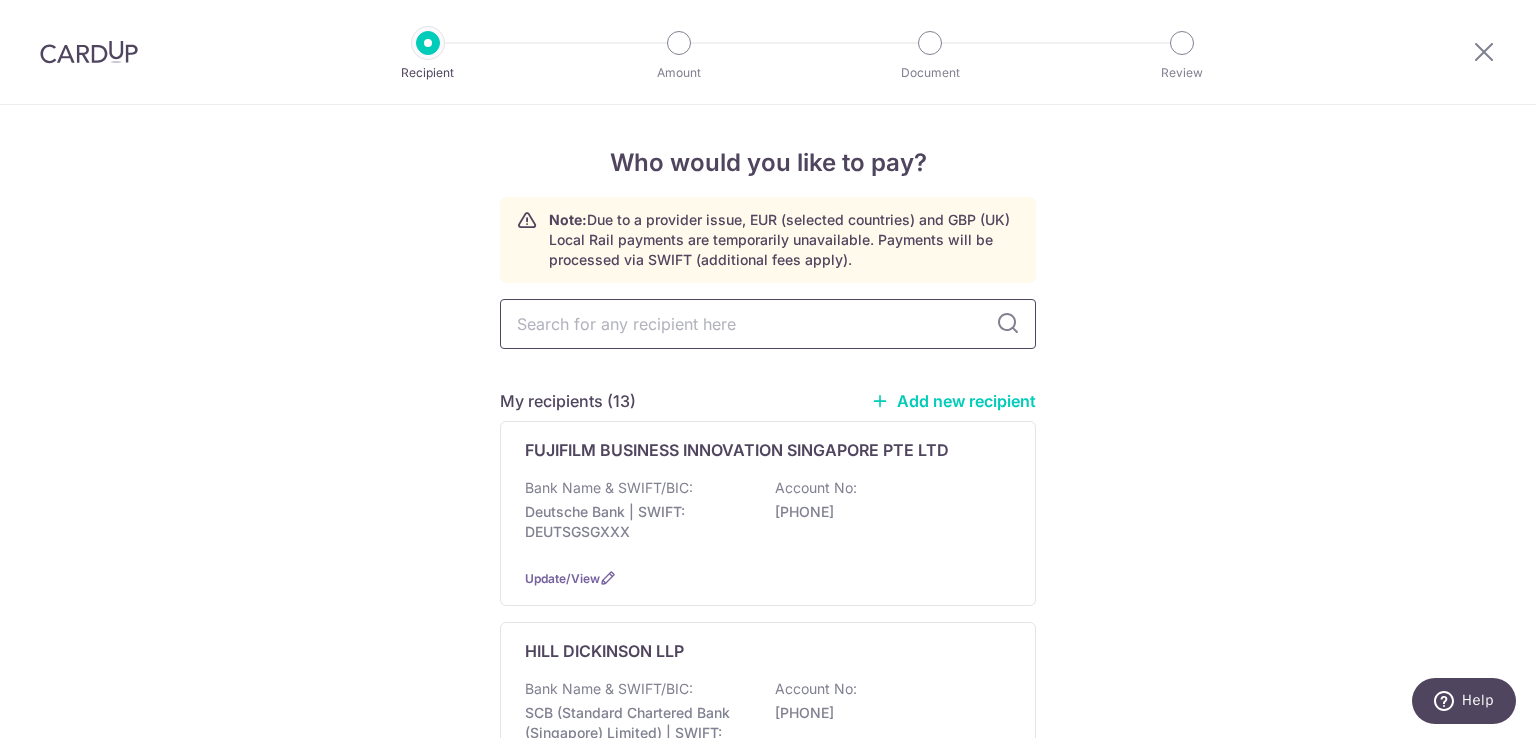 click at bounding box center [768, 324] 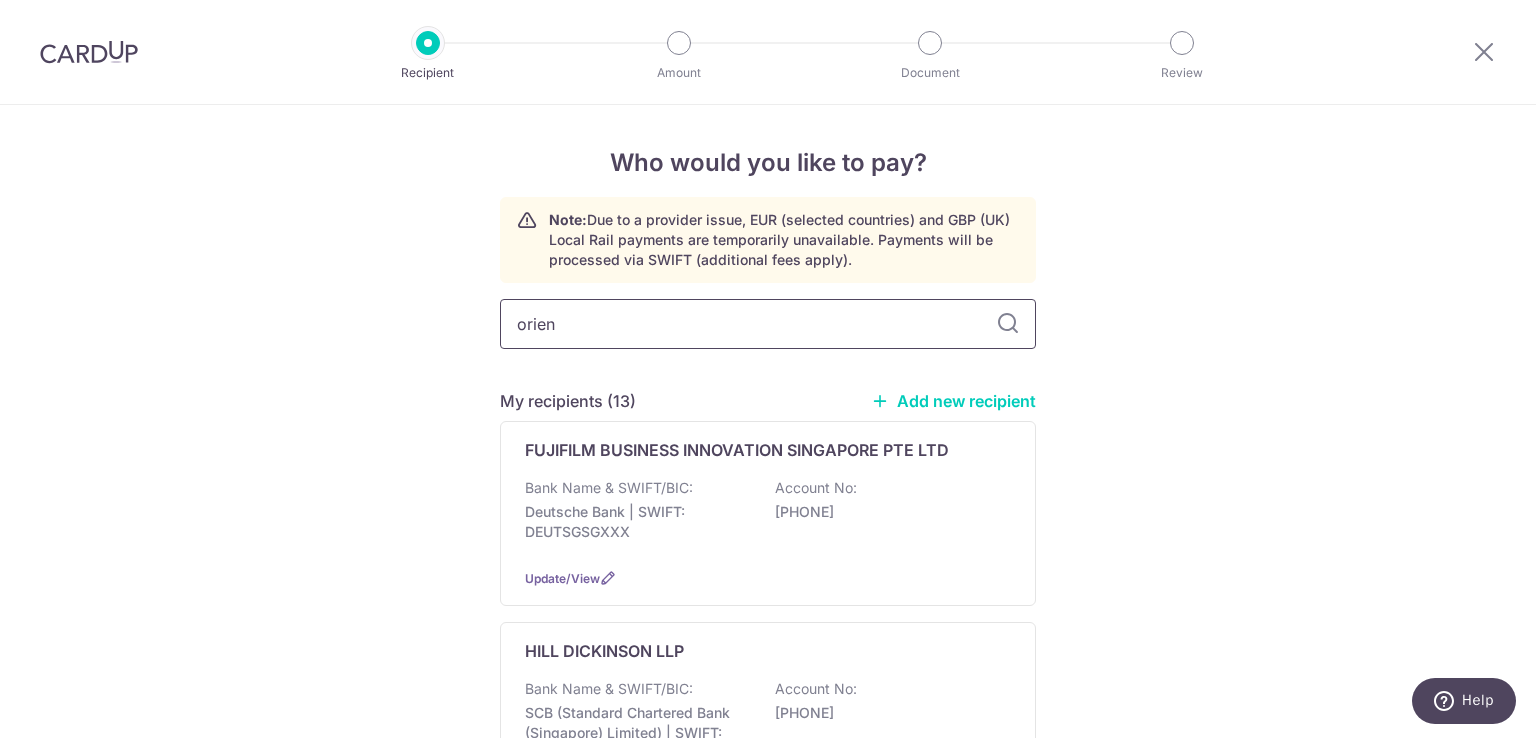 type on "orient" 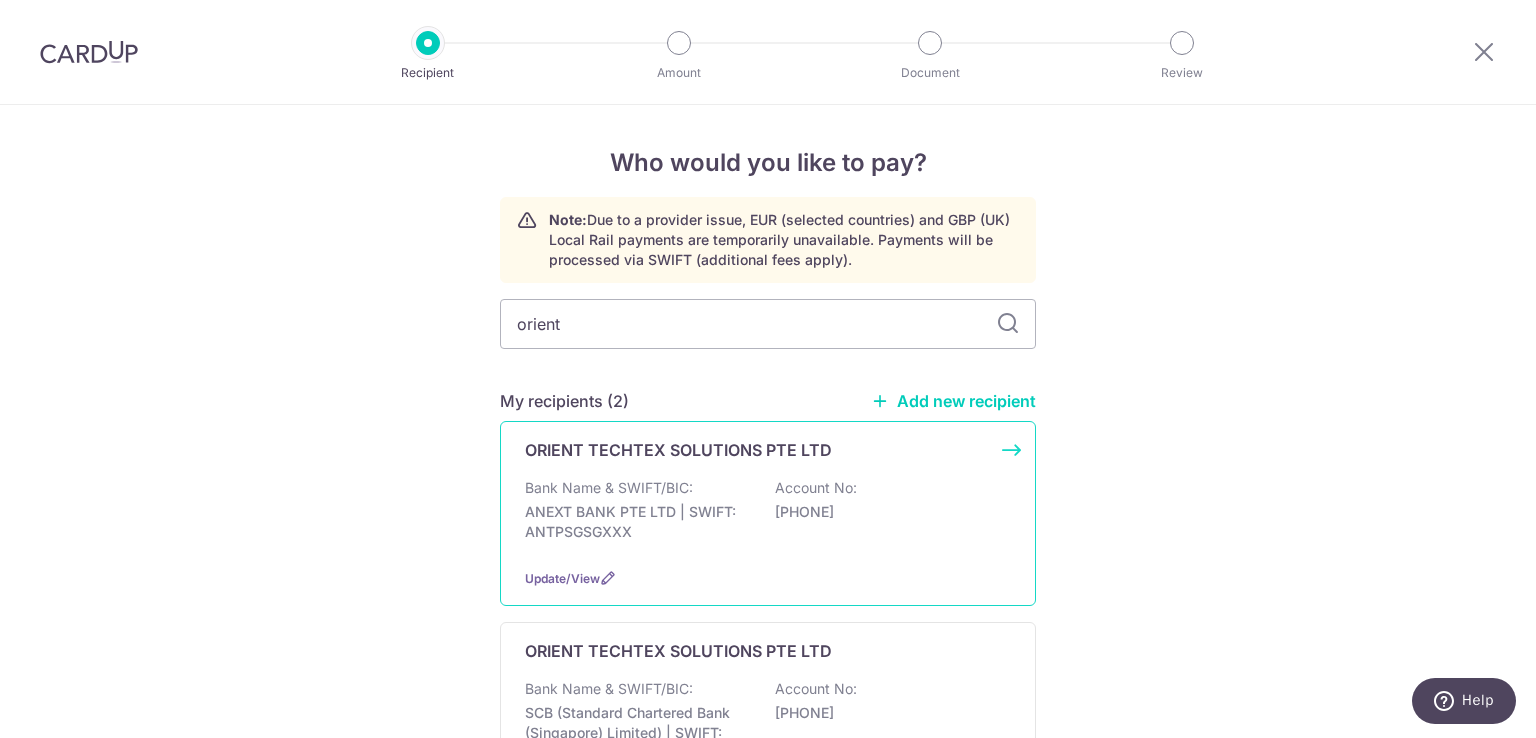 click on "ORIENT TECHTEX SOLUTIONS PTE LTD
Bank Name & SWIFT/BIC:
ANEXT BANK PTE LTD | SWIFT: ANTPSGSGXXX
Account No:
11254739250
Update/View" at bounding box center (768, 513) 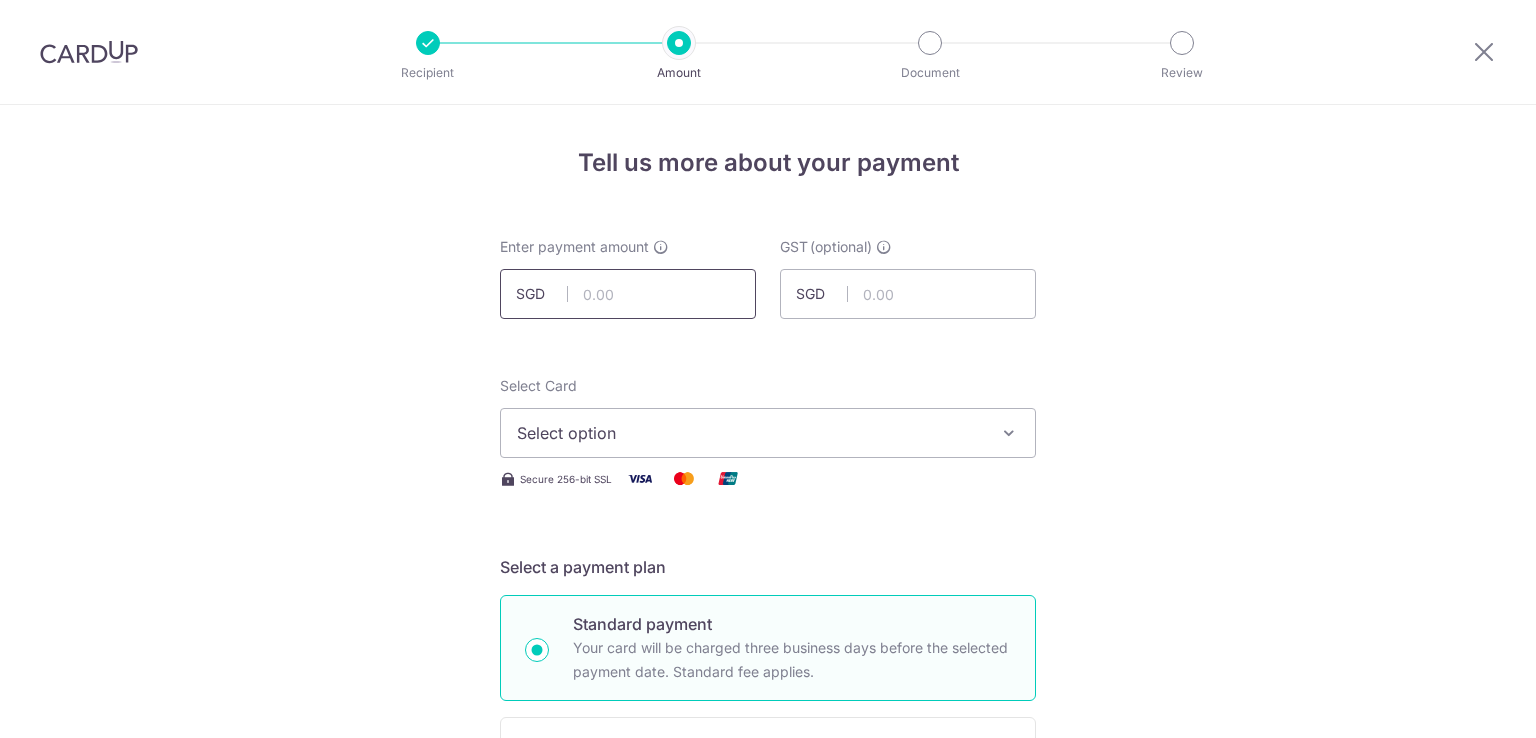 scroll, scrollTop: 0, scrollLeft: 0, axis: both 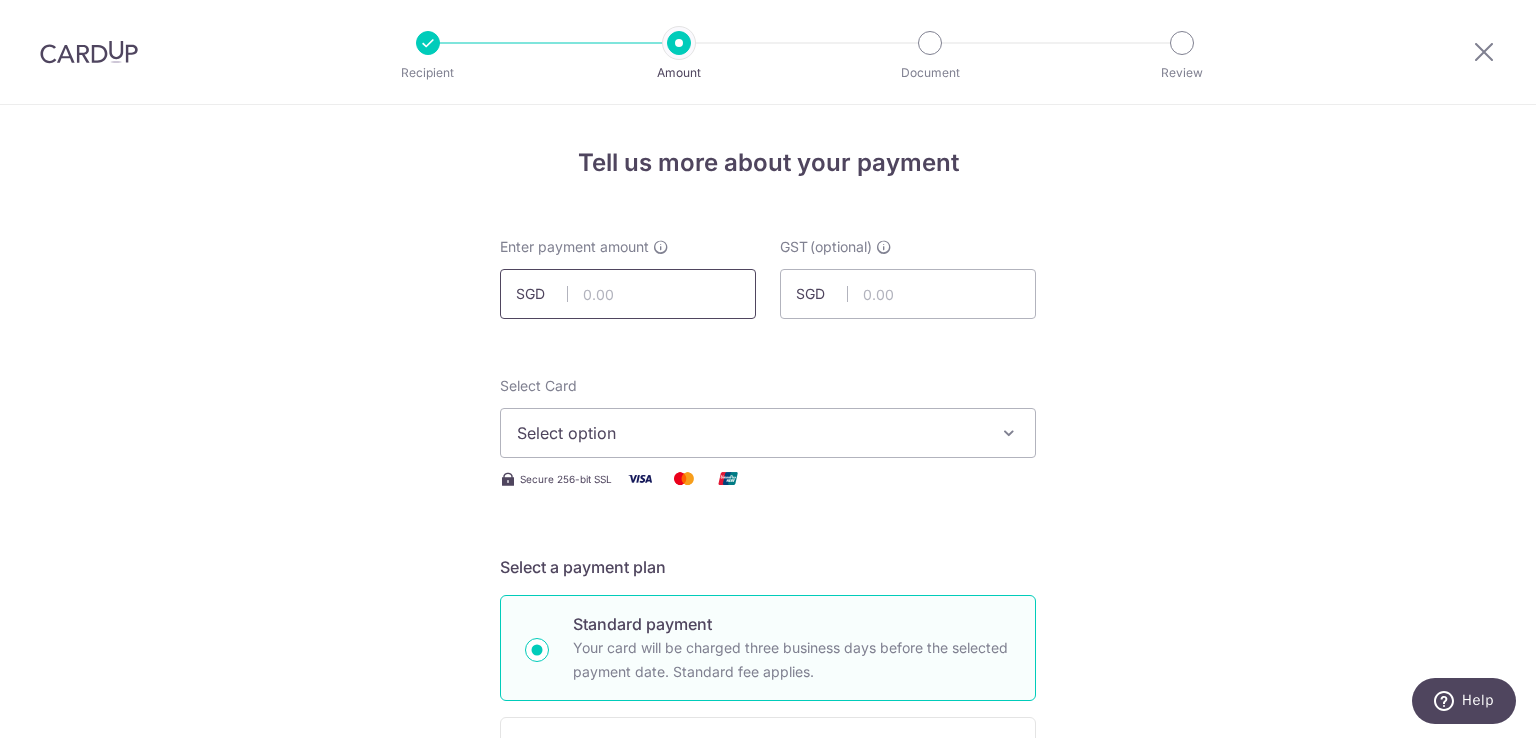 click at bounding box center [628, 294] 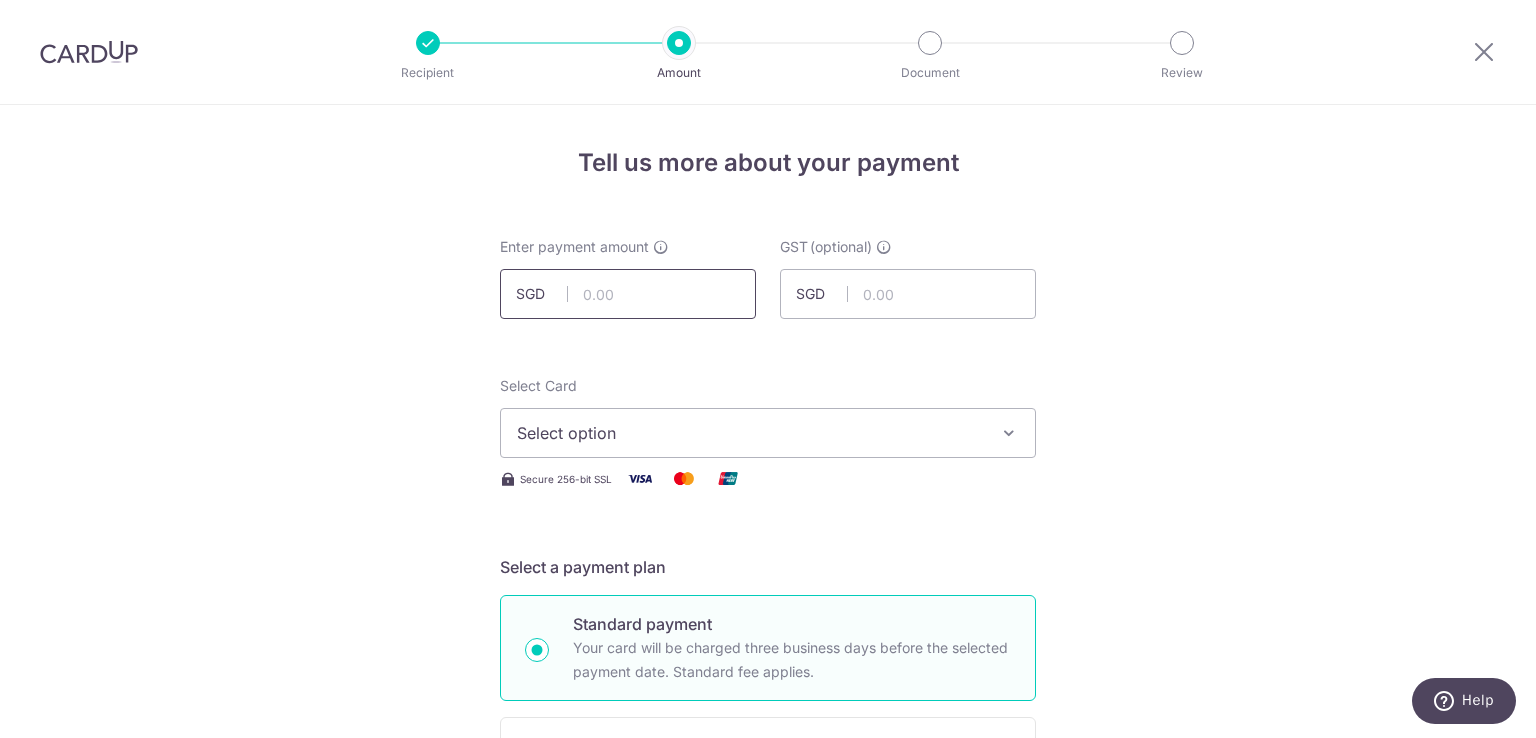 click at bounding box center [628, 294] 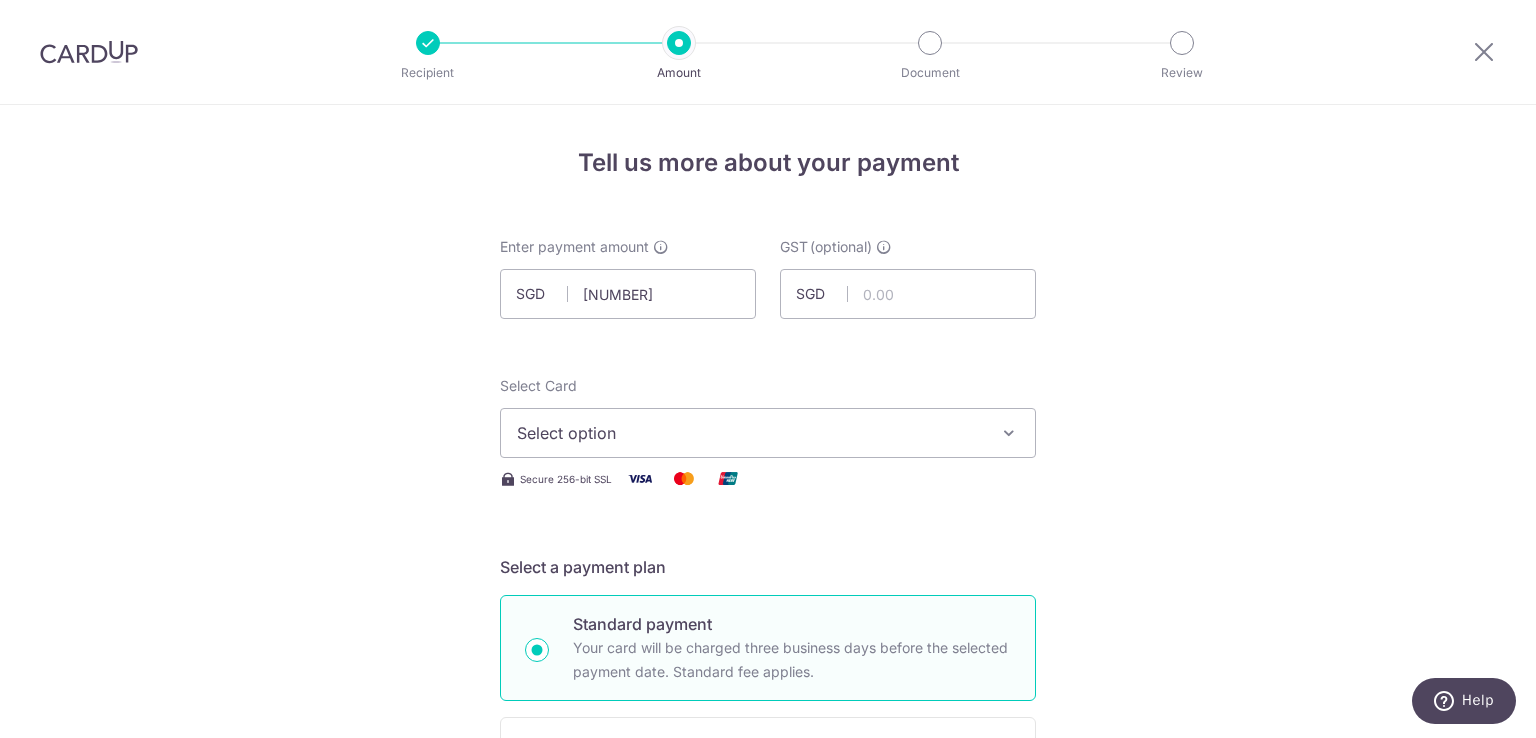 type on "16,200.00" 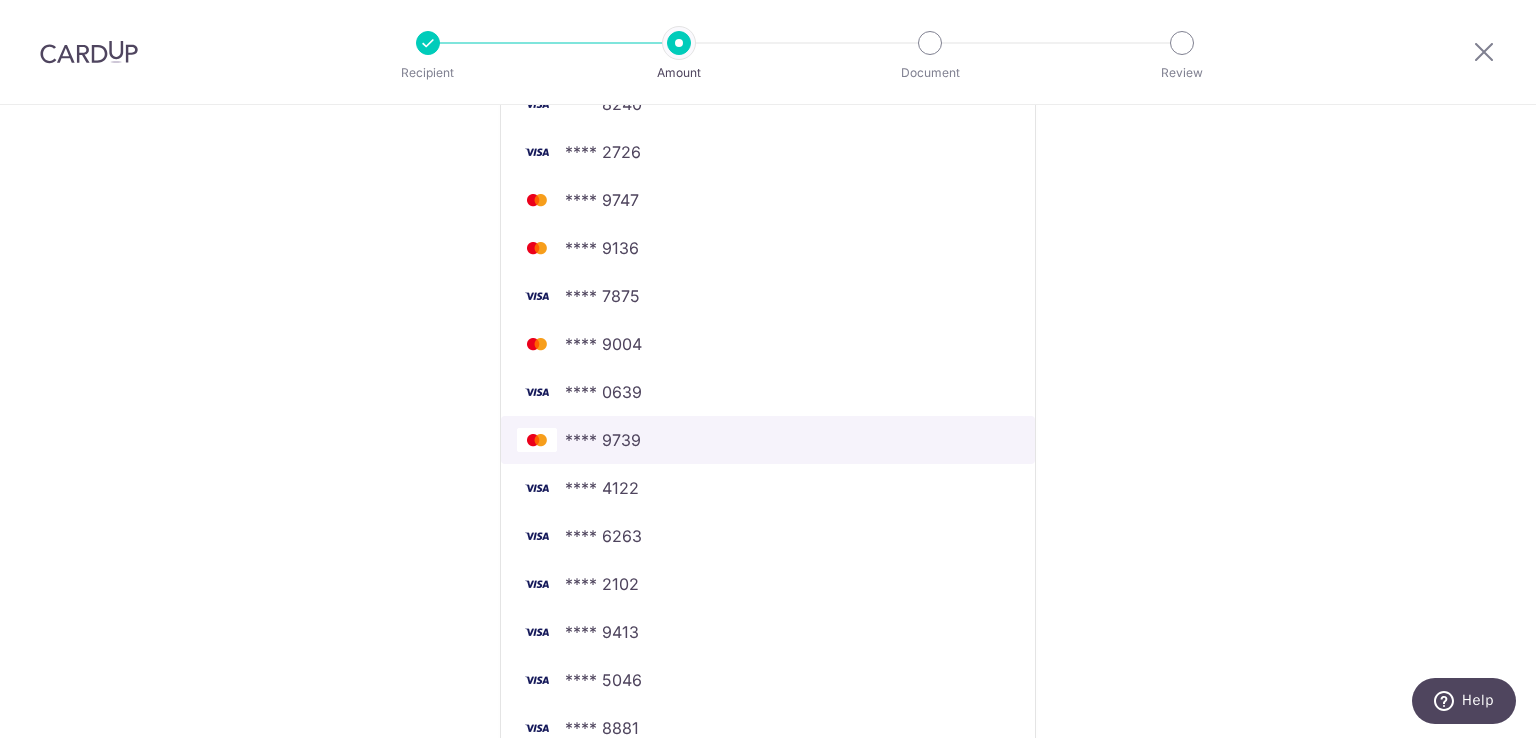 scroll, scrollTop: 1100, scrollLeft: 0, axis: vertical 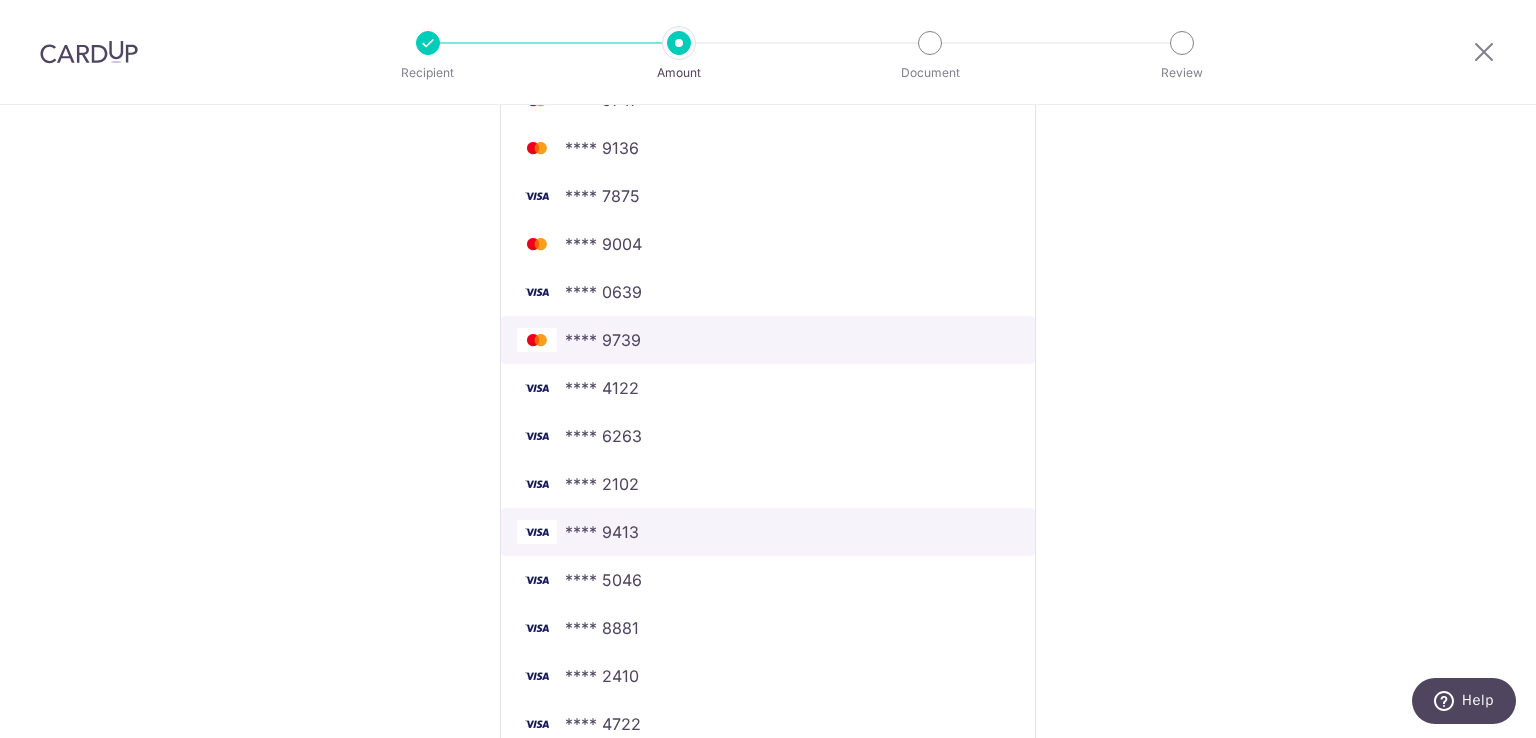 click on "**** 9413" at bounding box center [768, 532] 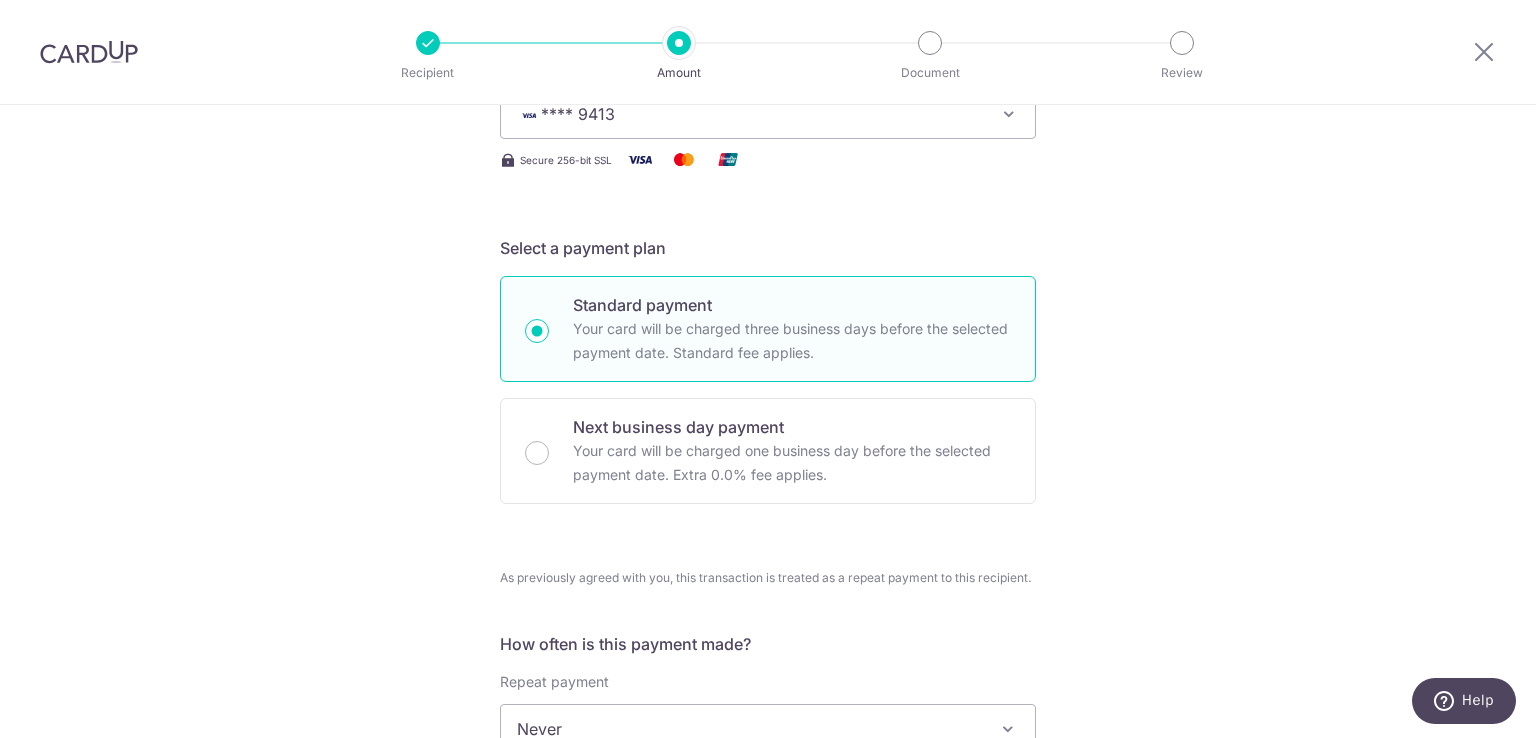 scroll, scrollTop: 272, scrollLeft: 0, axis: vertical 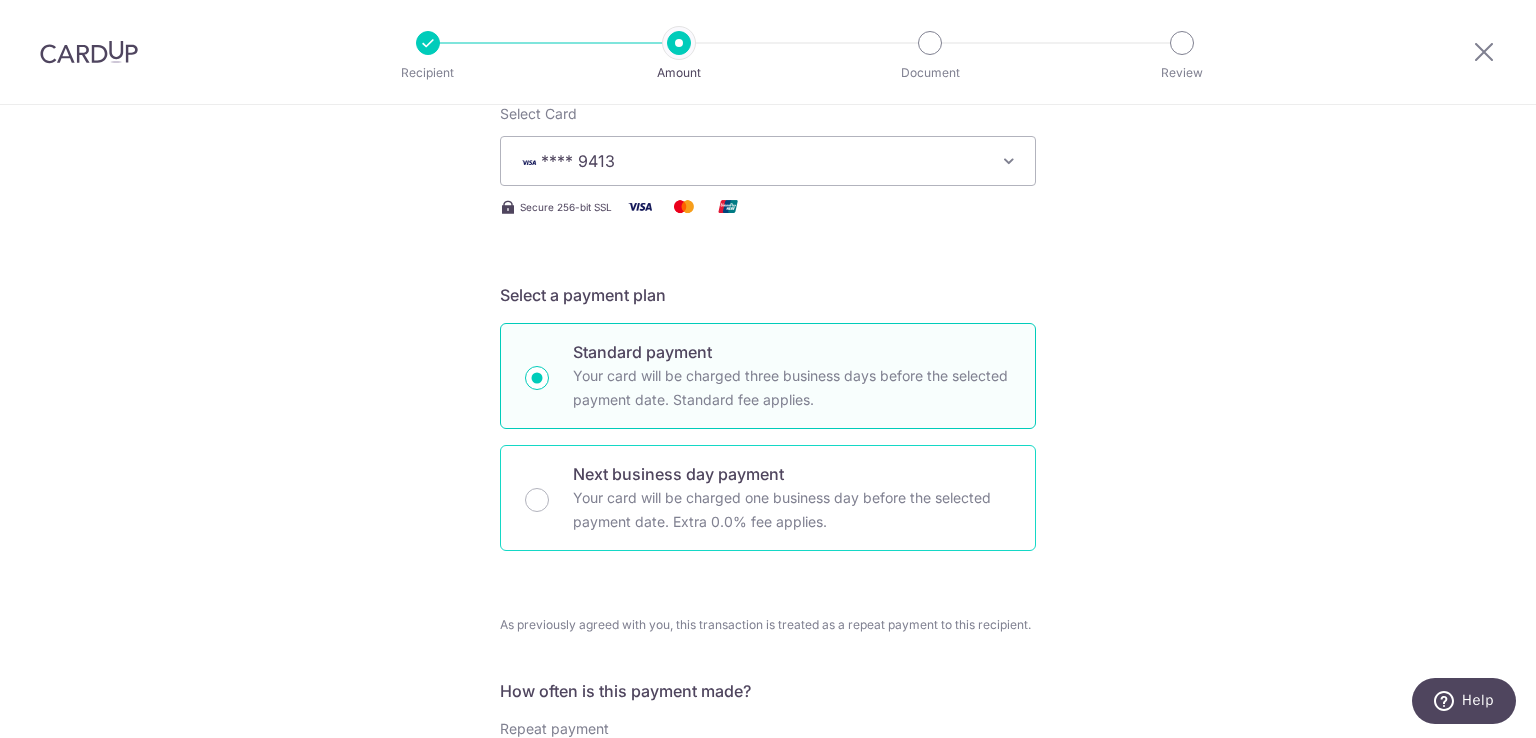 drag, startPoint x: 639, startPoint y: 498, endPoint x: 651, endPoint y: 486, distance: 16.970562 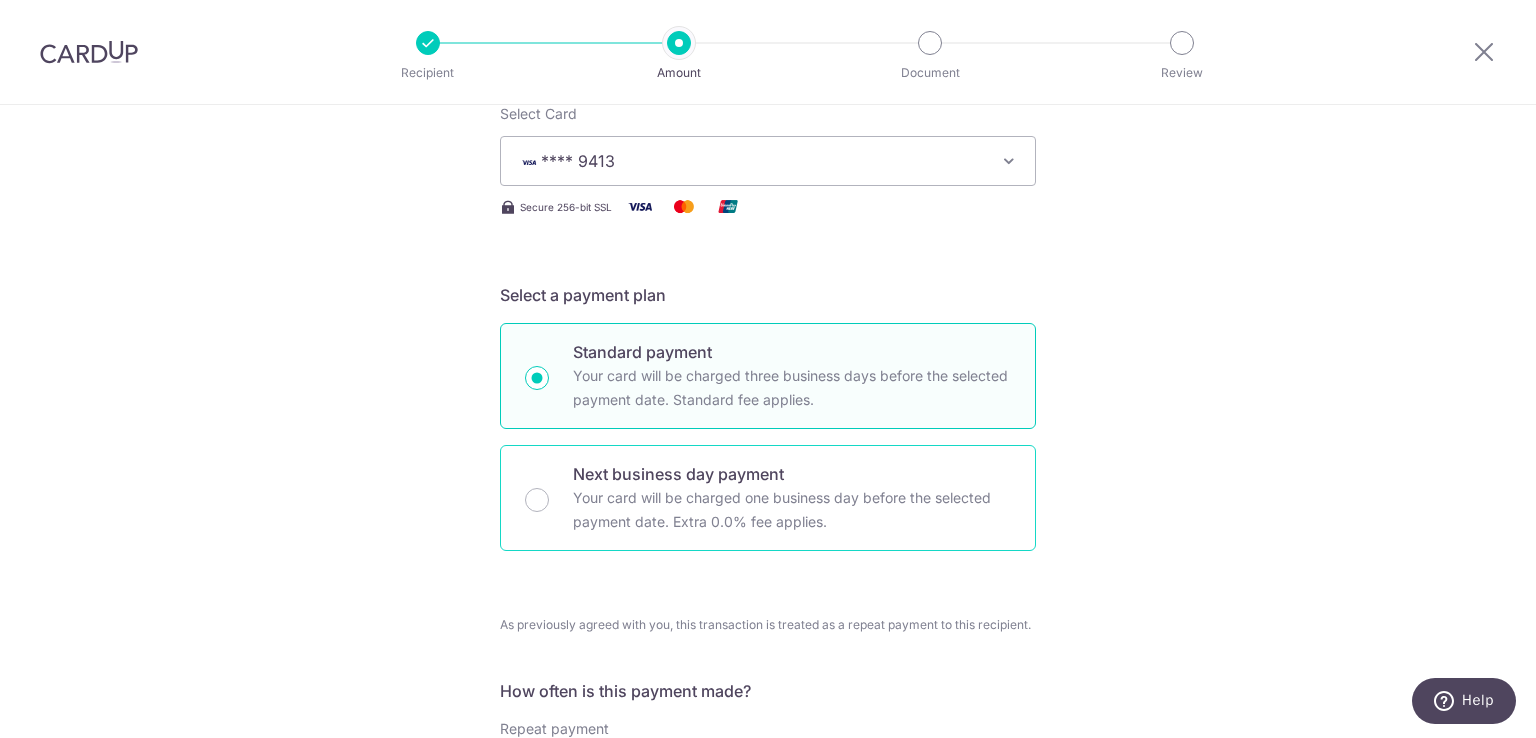 click on "Next business day payment
Your card will be charged one business day before the selected payment date. Extra 0.0% fee applies." at bounding box center [537, 500] 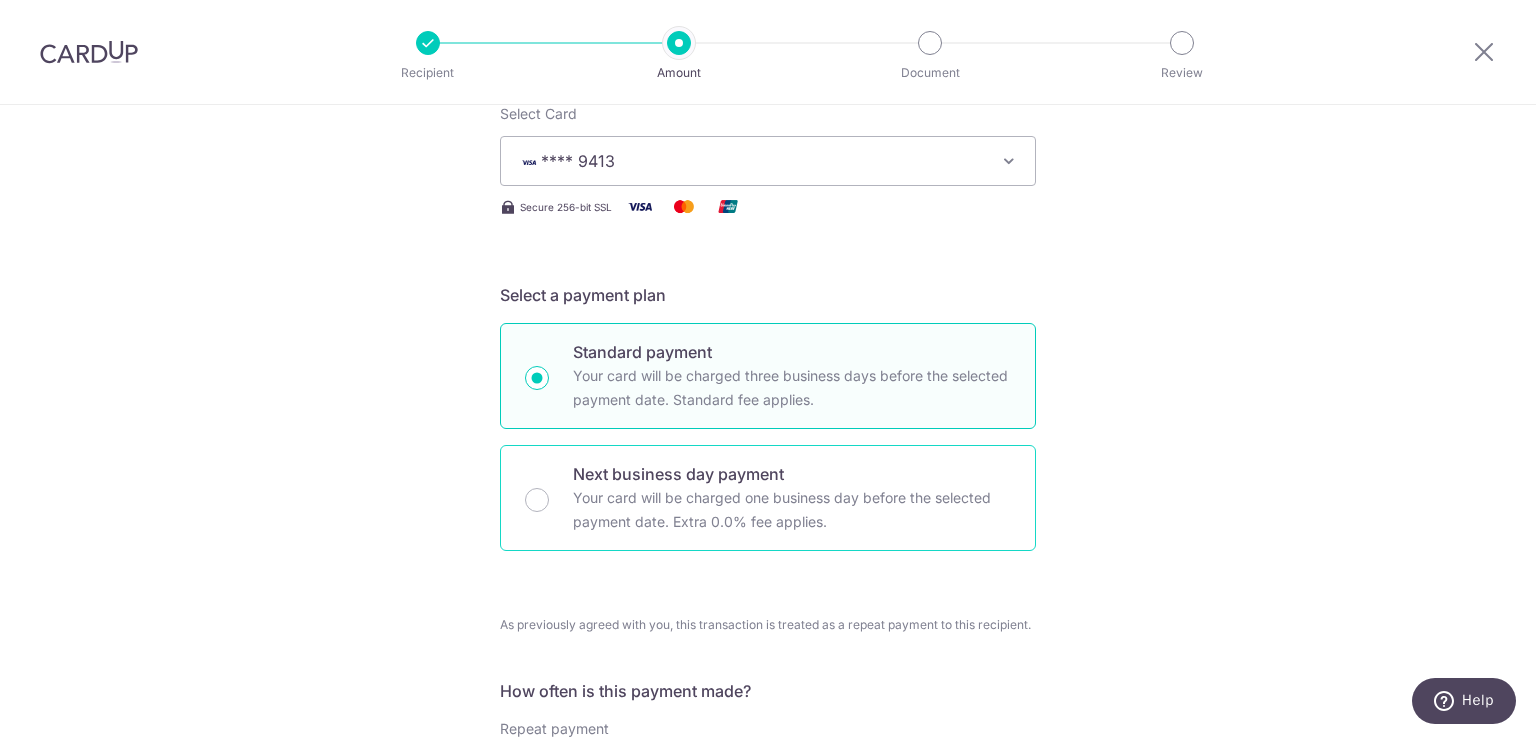 radio on "false" 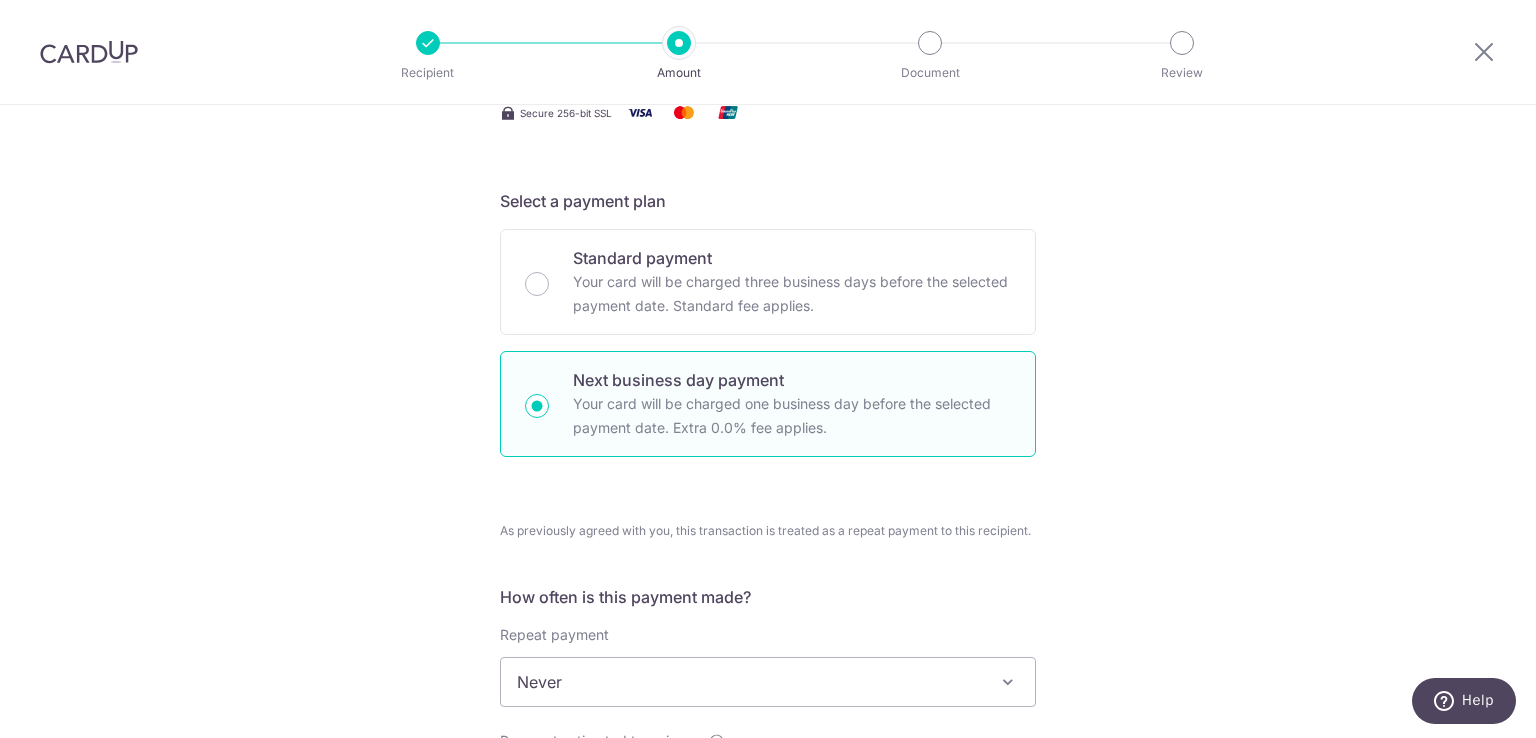scroll, scrollTop: 572, scrollLeft: 0, axis: vertical 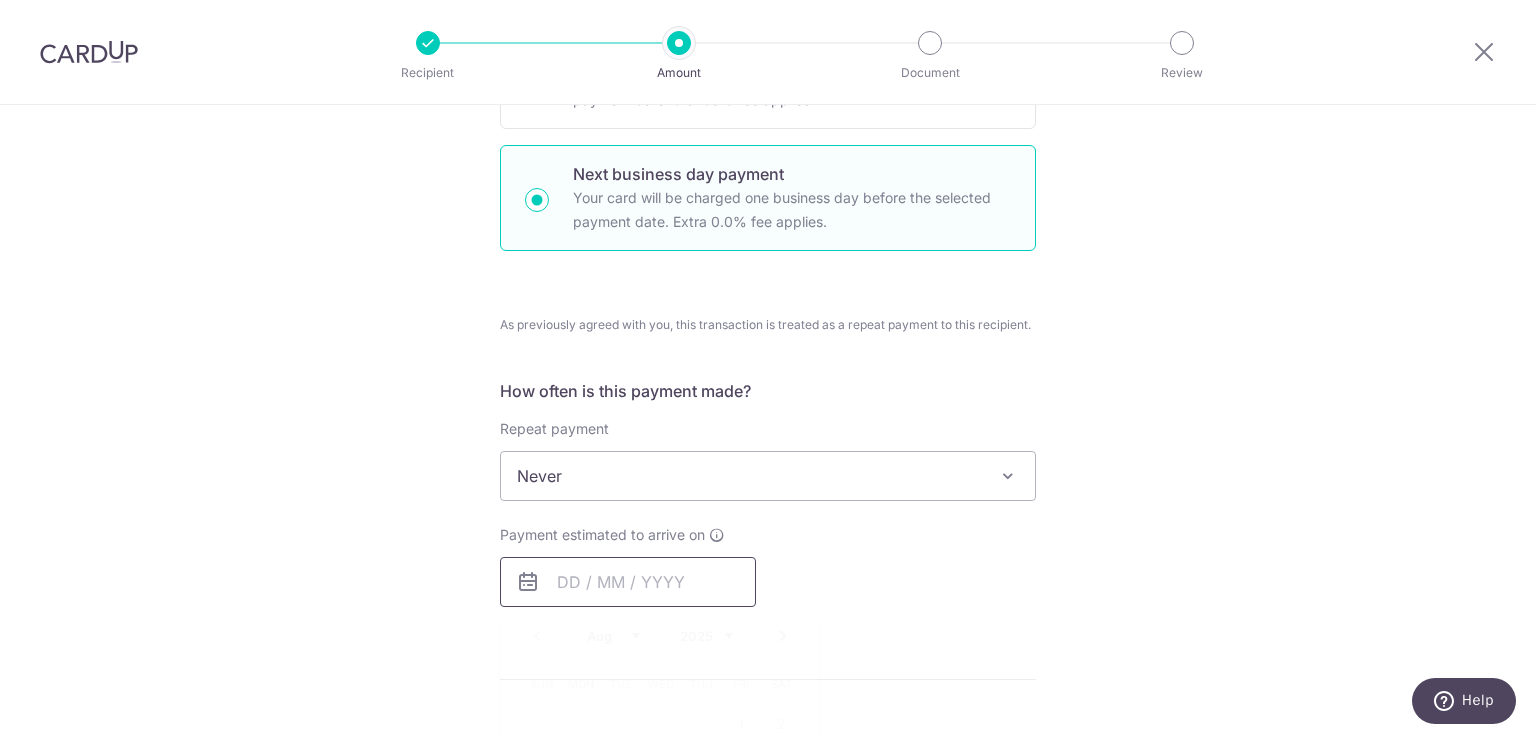 click at bounding box center [628, 582] 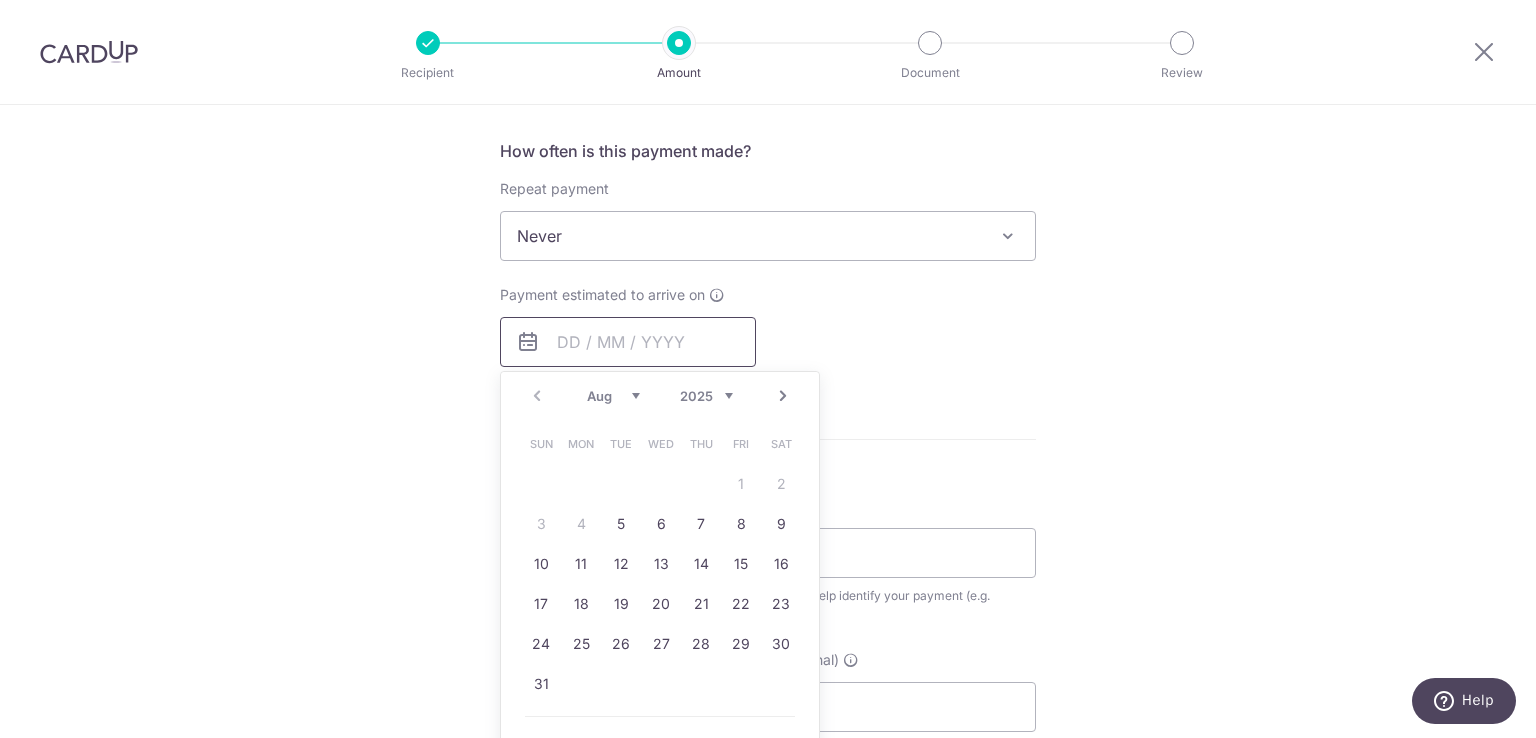 scroll, scrollTop: 872, scrollLeft: 0, axis: vertical 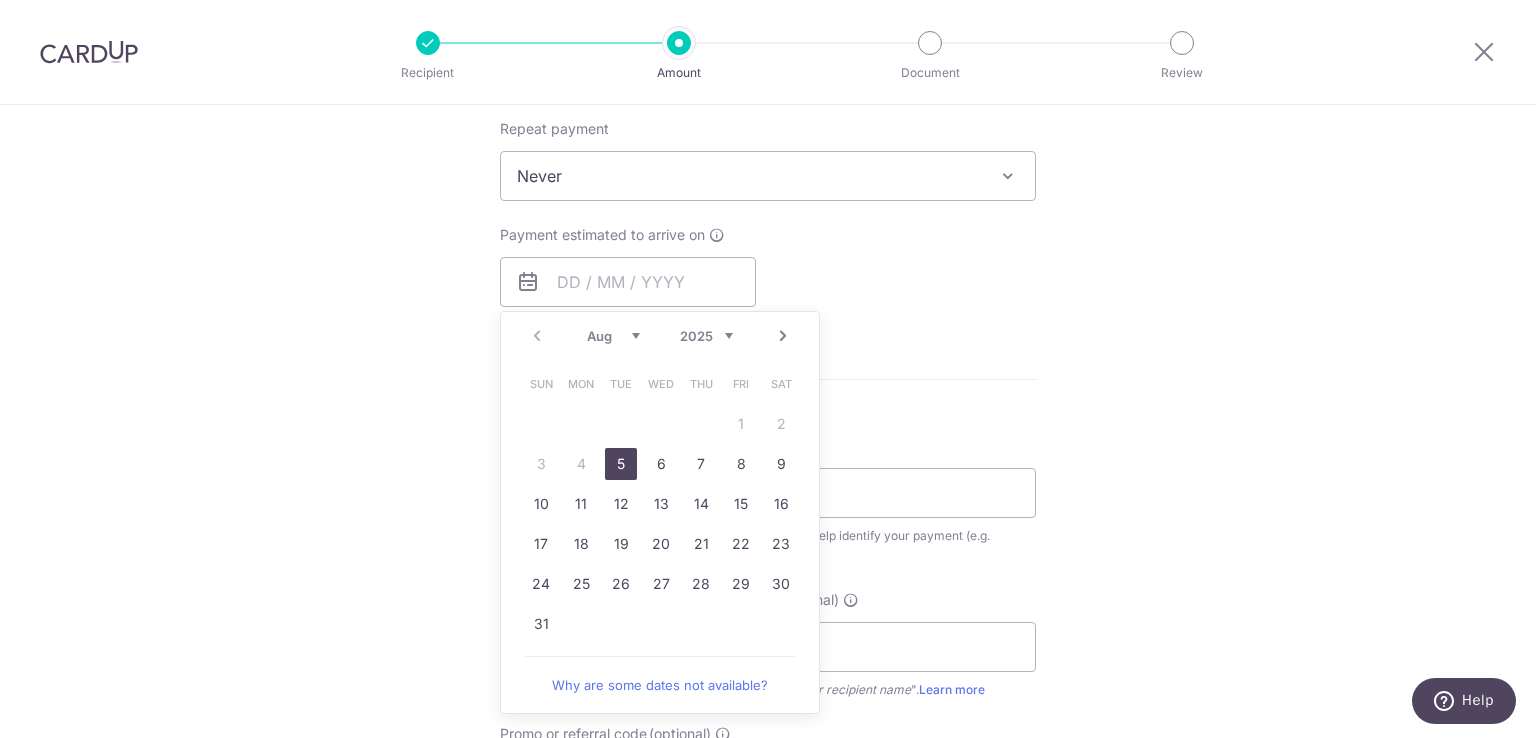 click on "5" at bounding box center [621, 464] 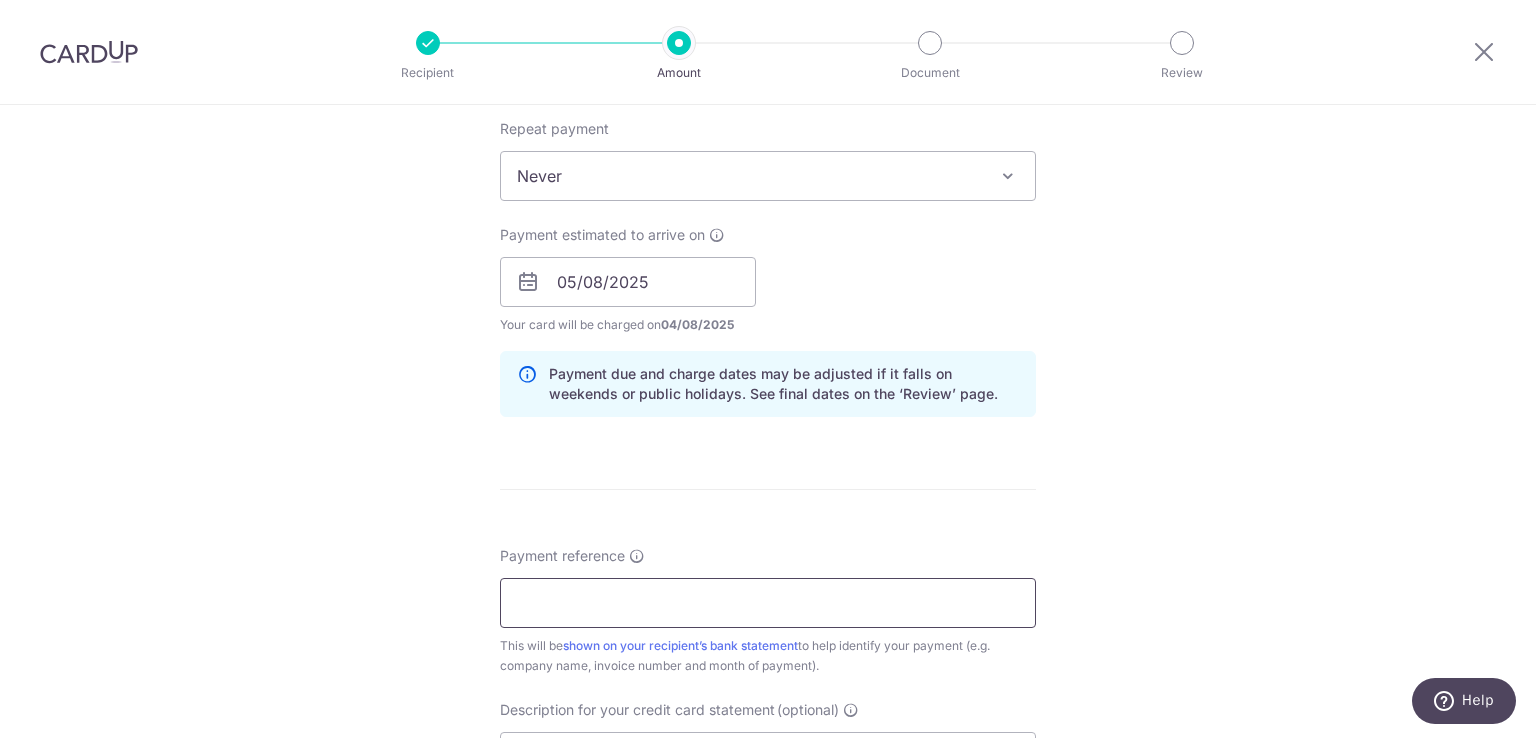click on "Payment reference" at bounding box center (768, 603) 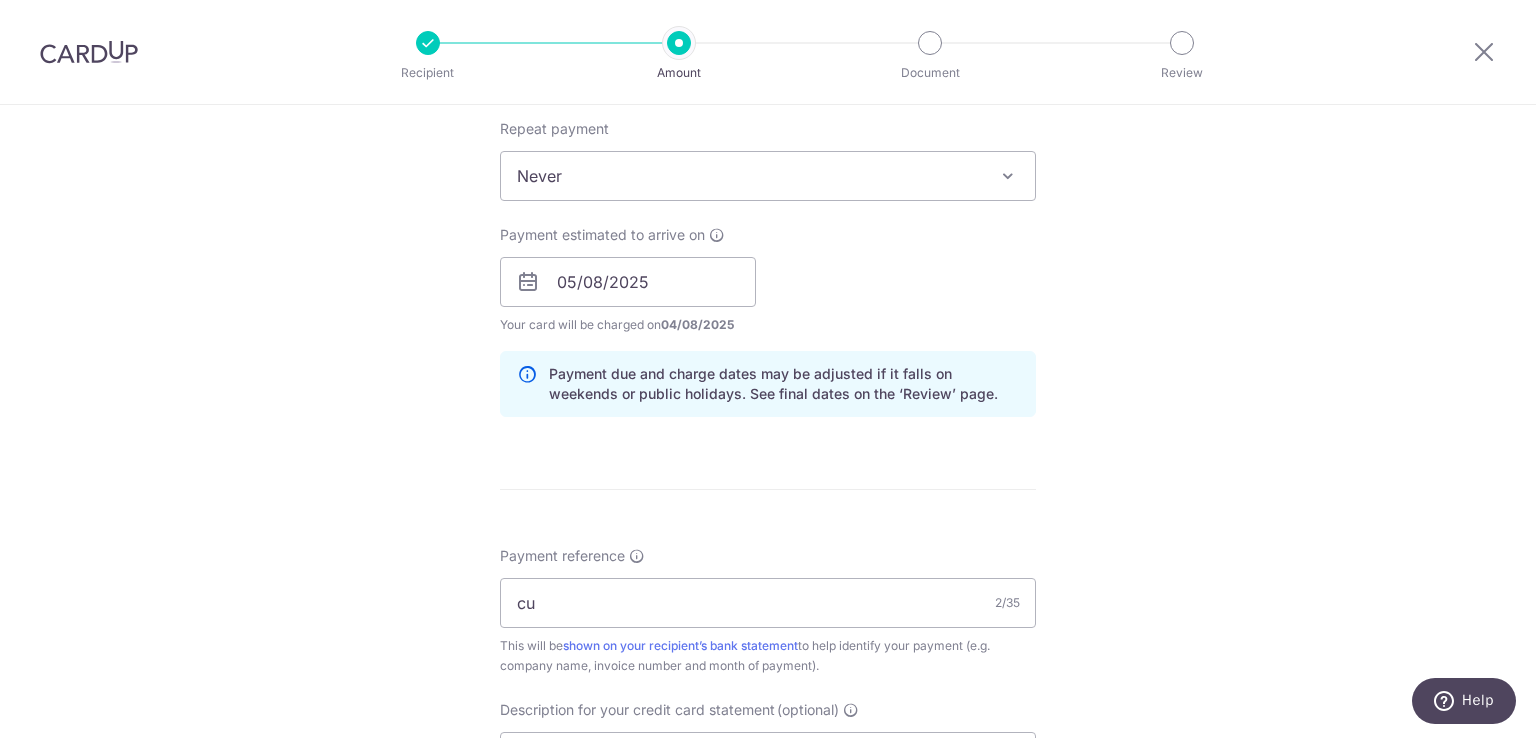 click on "Enter payment amount
SGD
16,200.00
16200.00
GST
(optional)
SGD
Select Card
**** 9413
Add credit card
Your Cards
**** 3176
**** 7374
**** 0879
**** 6485
**** 2633
**** 7278" at bounding box center [768, 349] 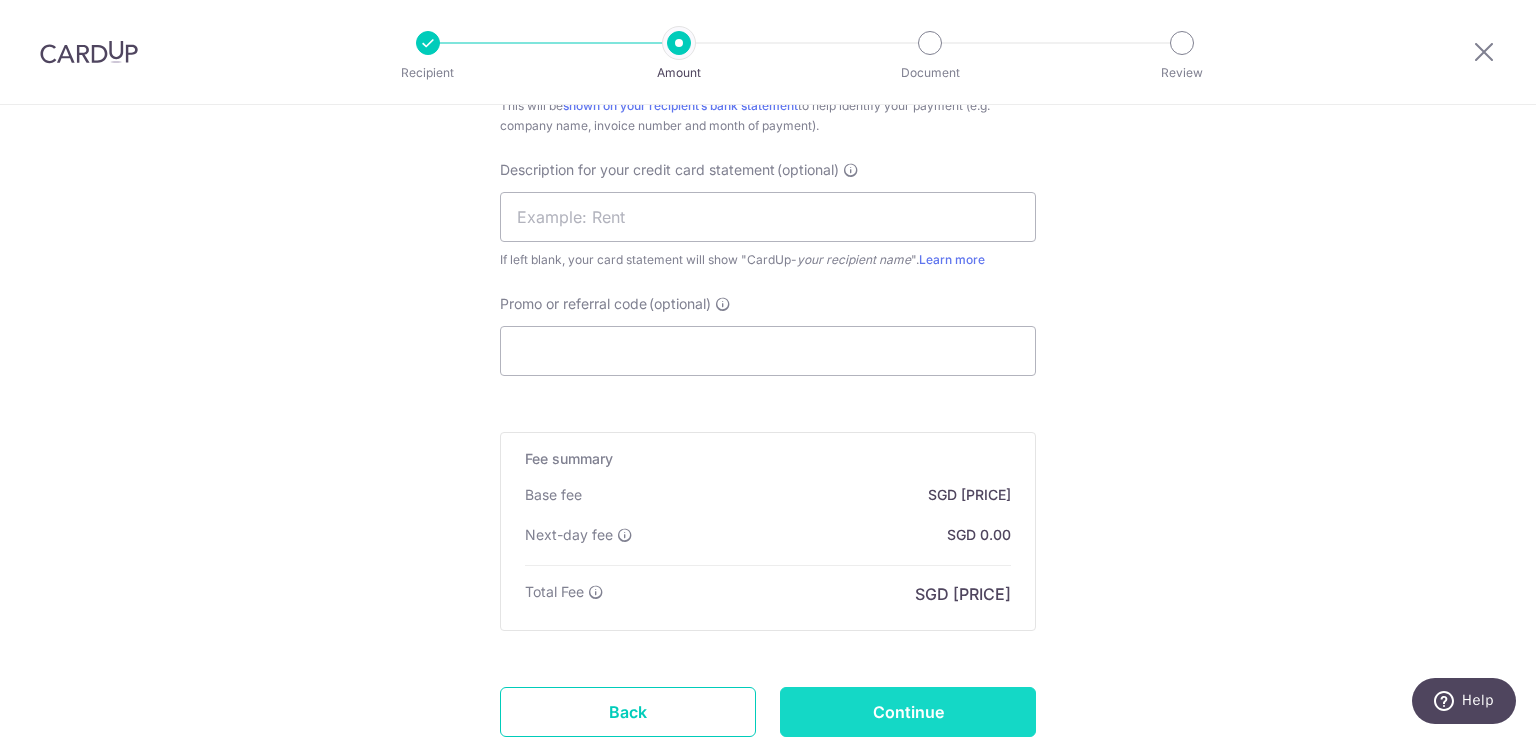 scroll, scrollTop: 1558, scrollLeft: 0, axis: vertical 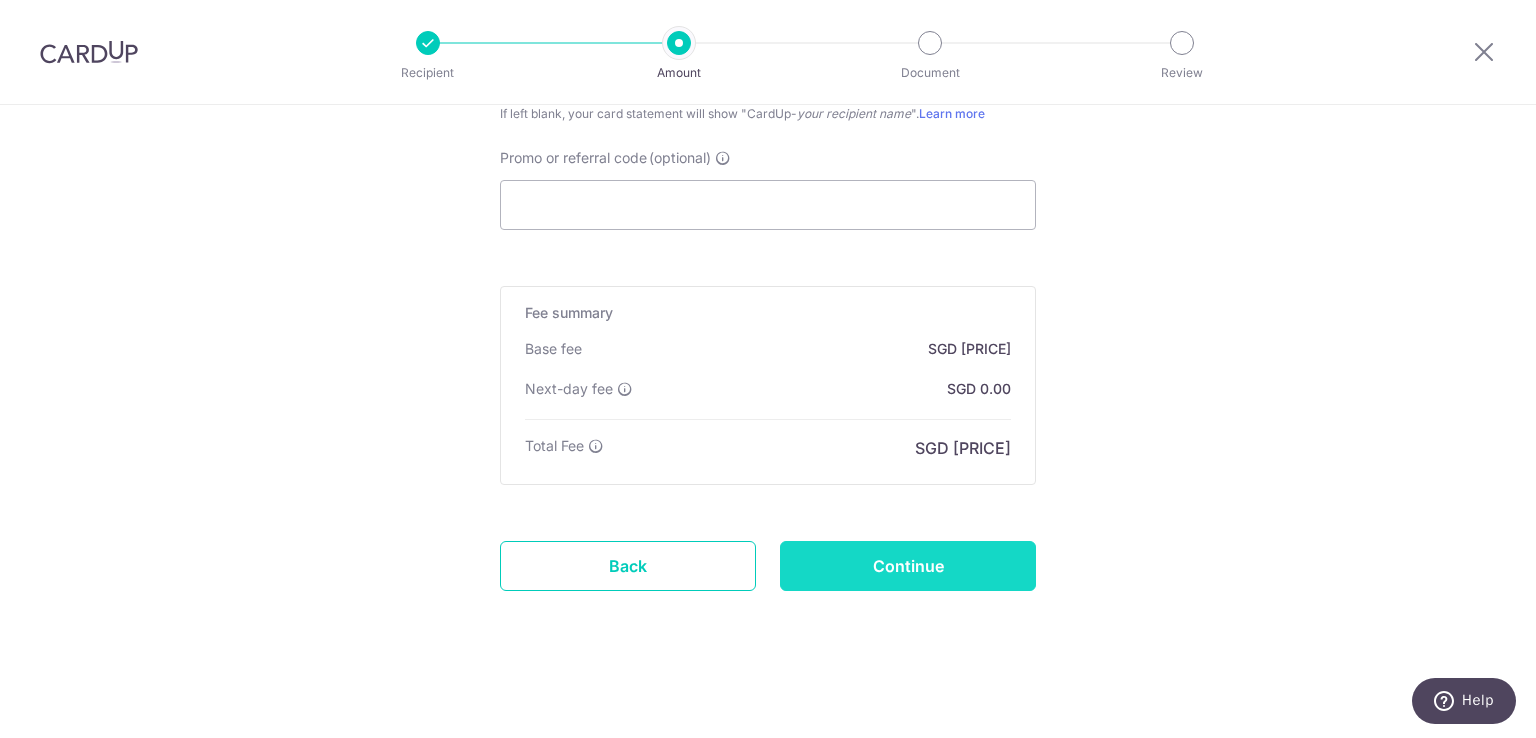 click on "Continue" at bounding box center [908, 566] 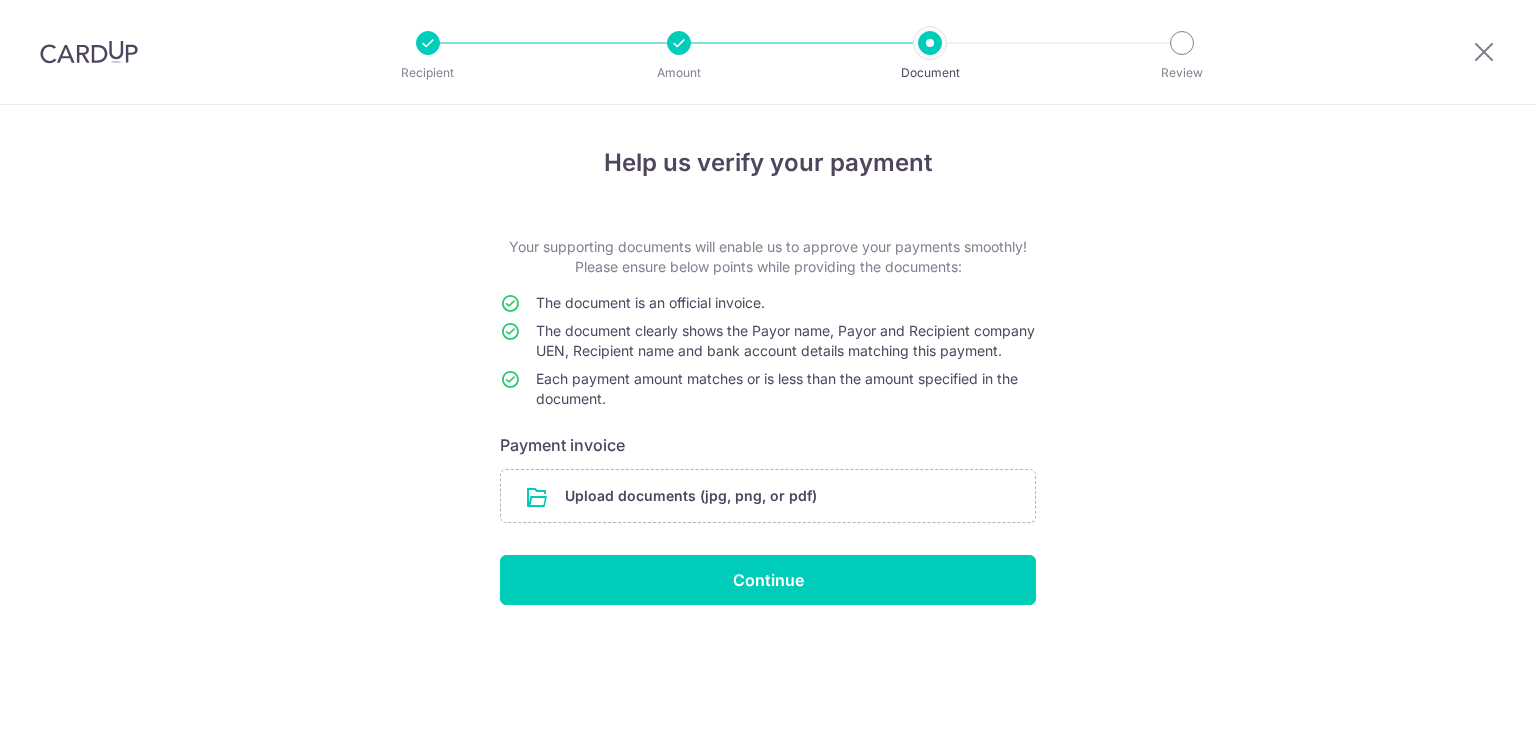 scroll, scrollTop: 0, scrollLeft: 0, axis: both 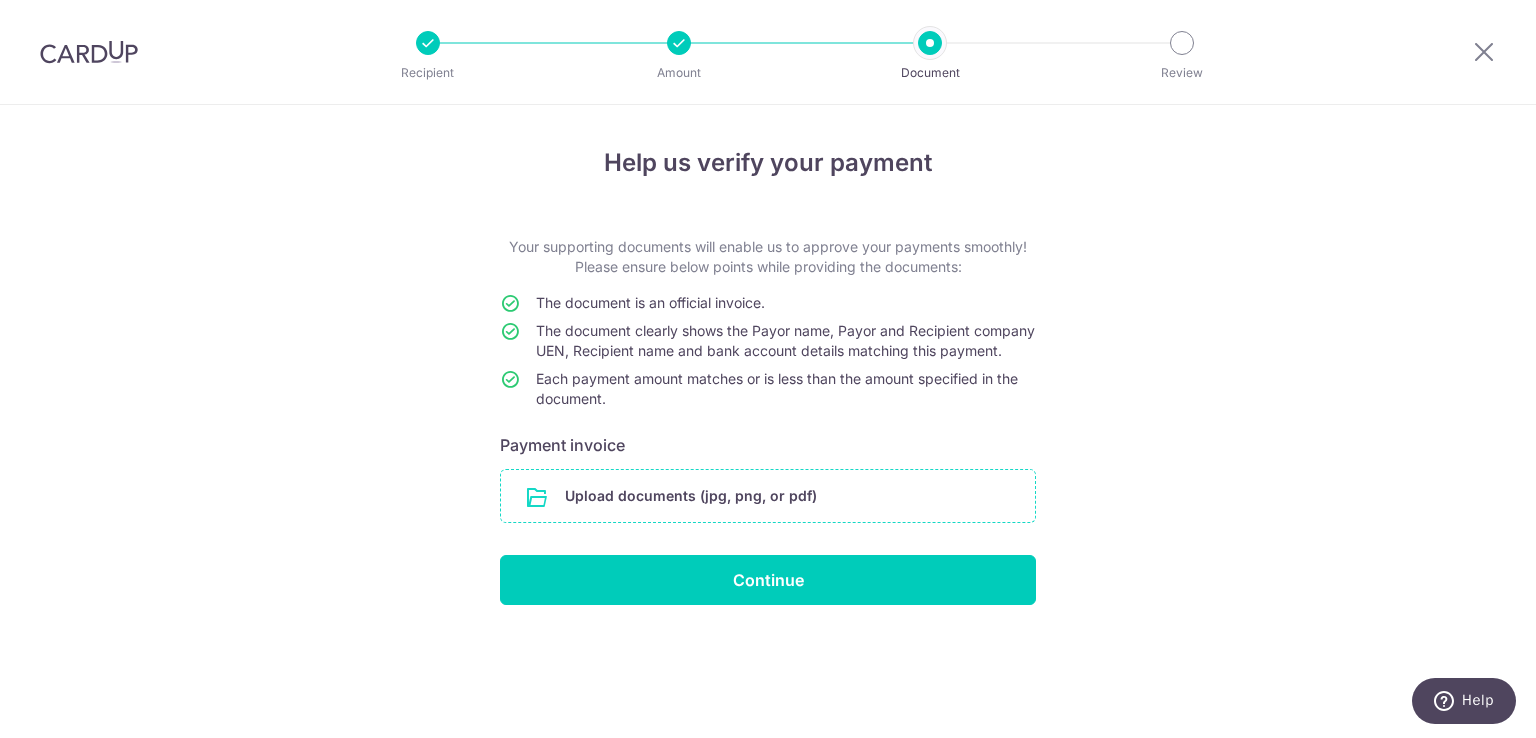 click at bounding box center (768, 496) 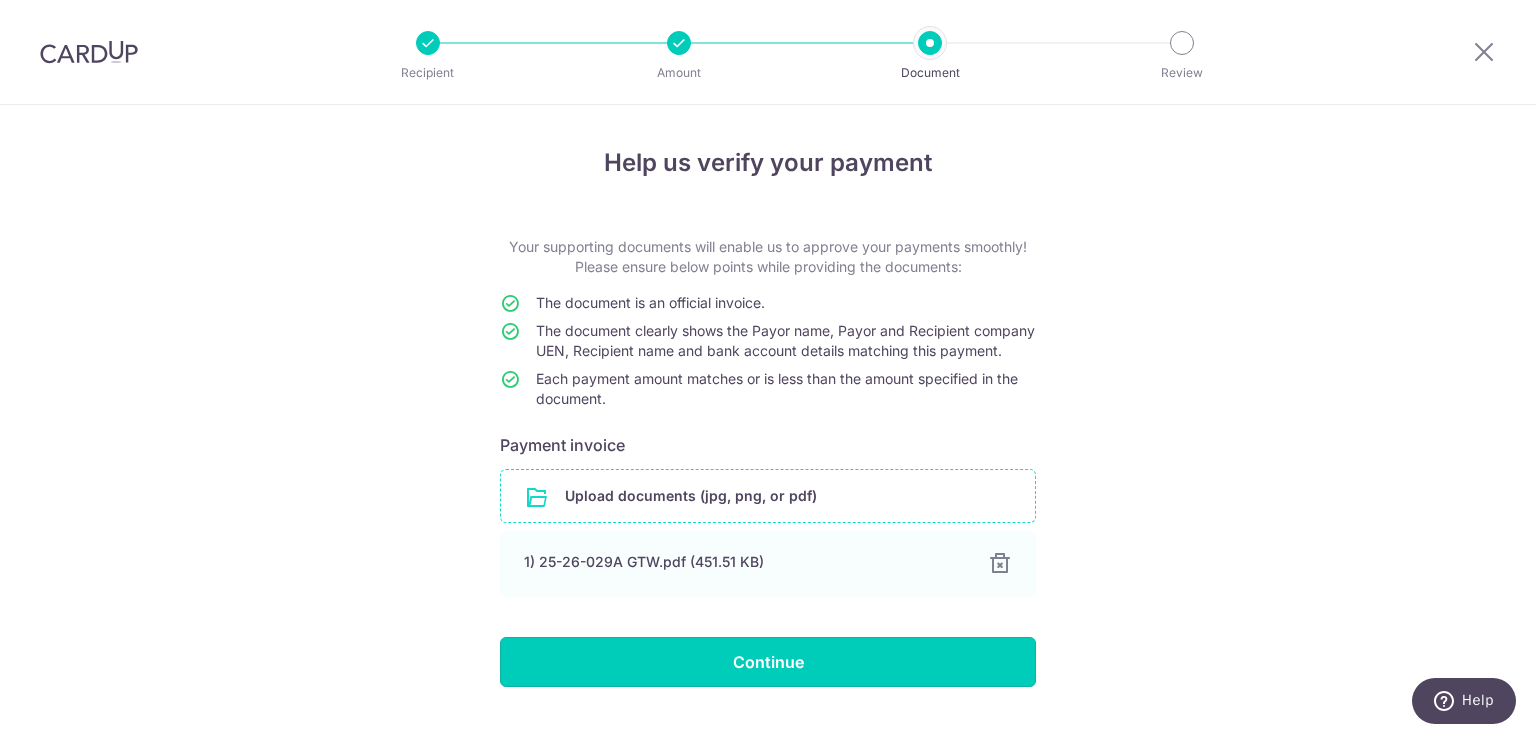 click on "Continue" at bounding box center (768, 662) 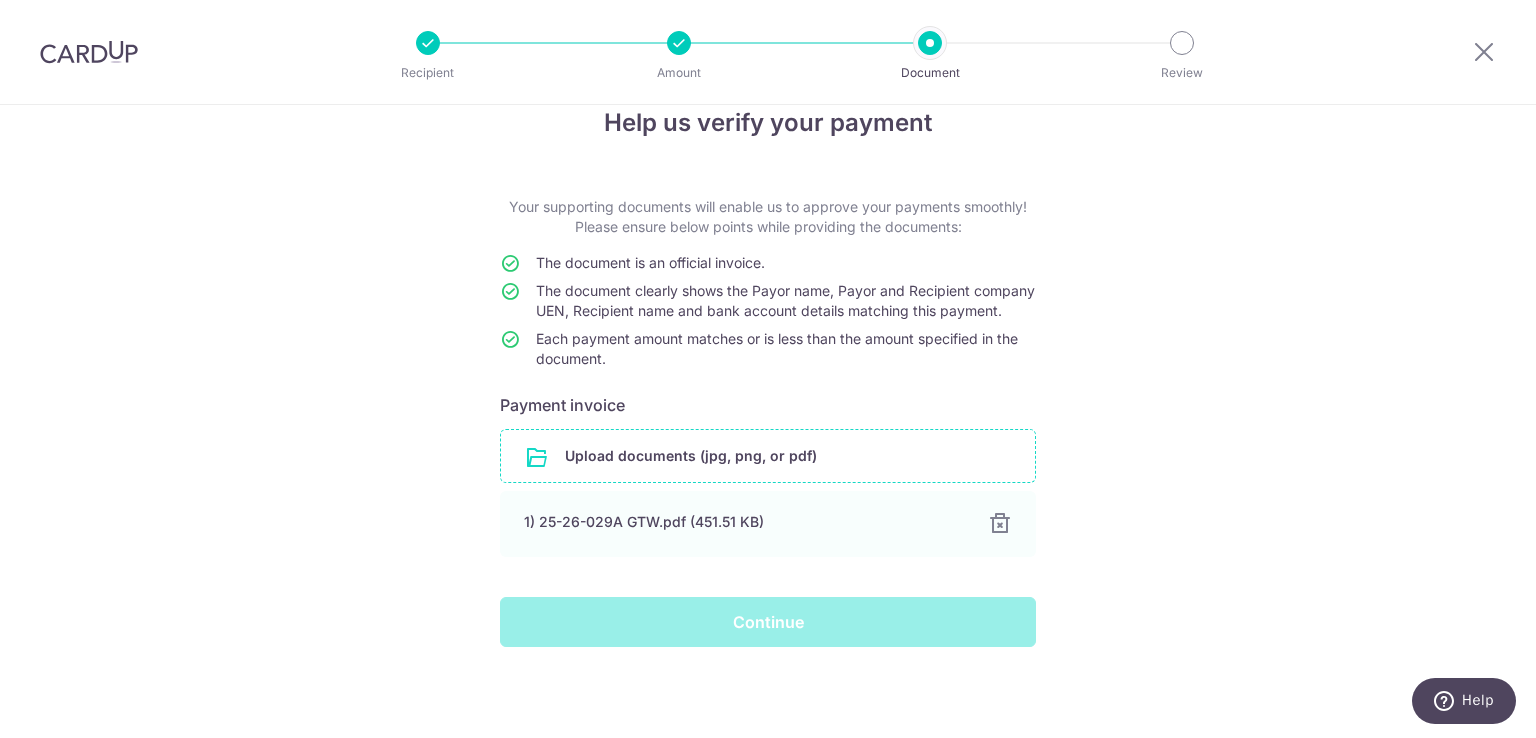 scroll, scrollTop: 62, scrollLeft: 0, axis: vertical 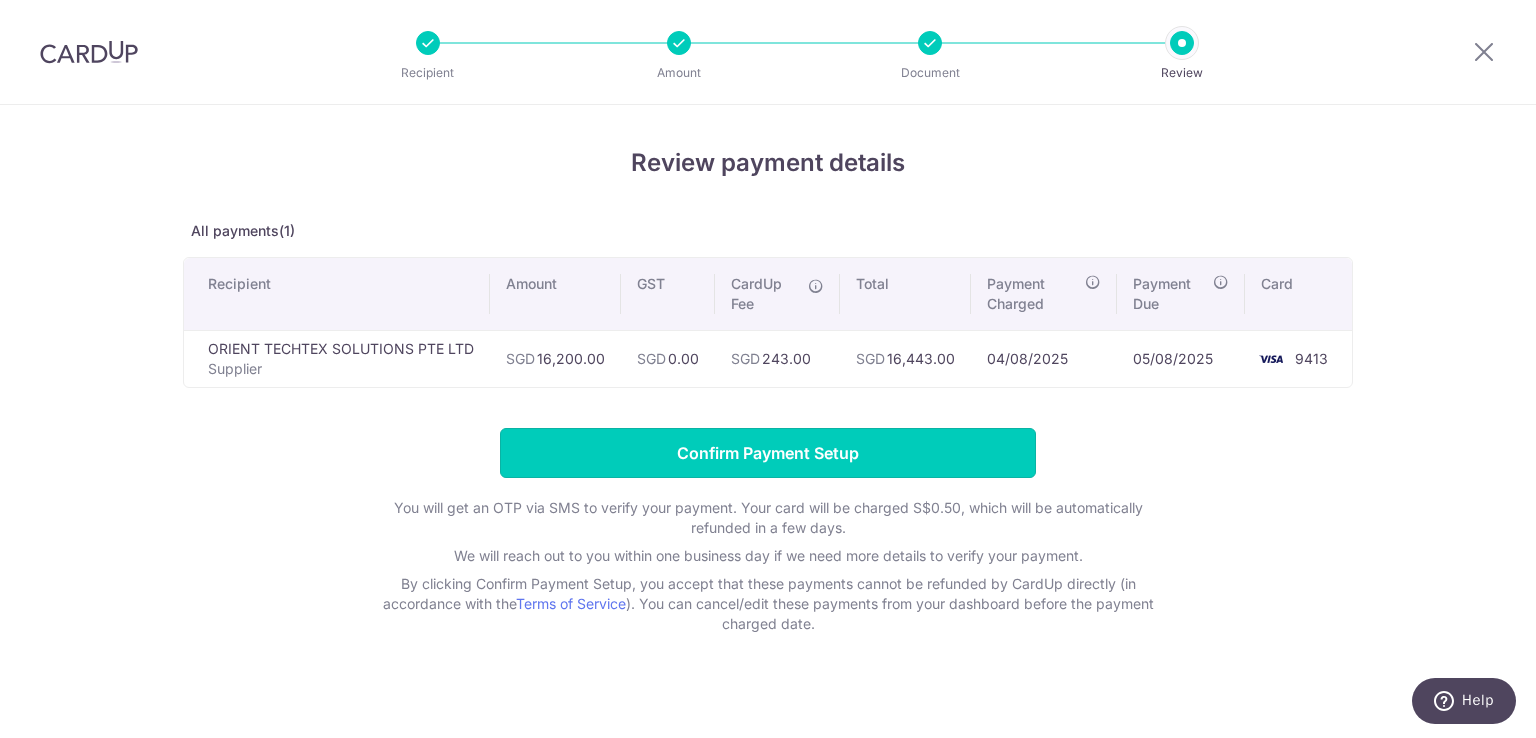 click on "Confirm Payment Setup" at bounding box center [768, 453] 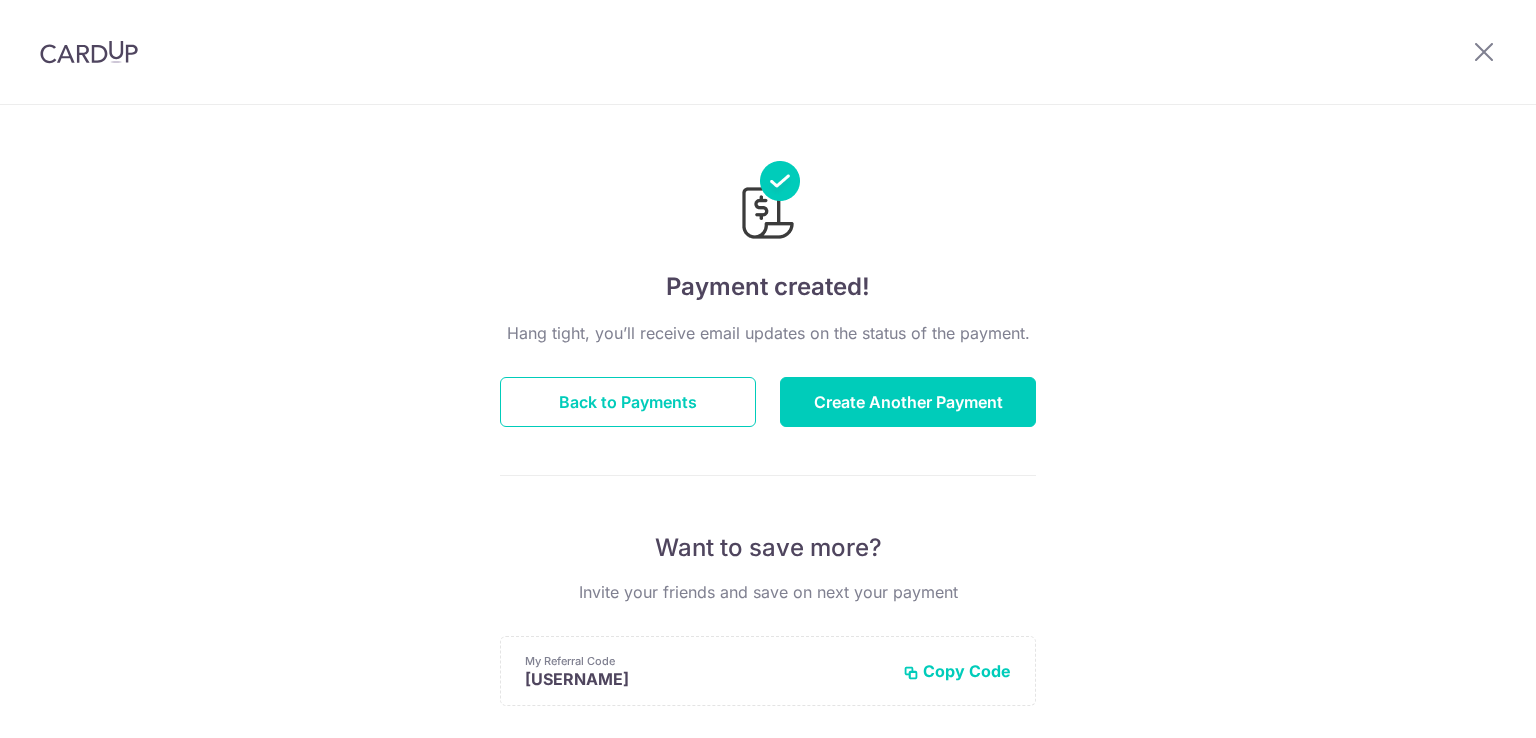 scroll, scrollTop: 0, scrollLeft: 0, axis: both 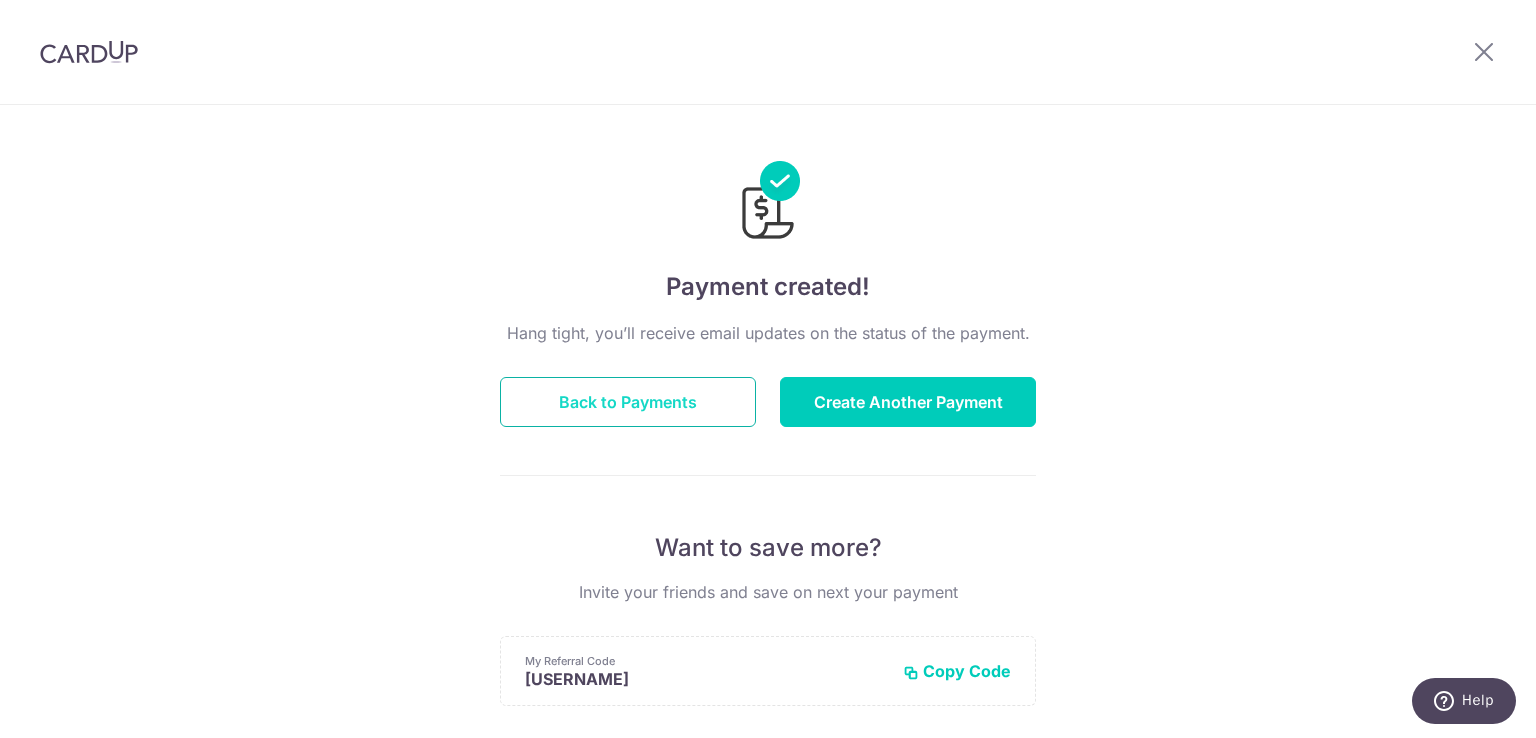 click on "Back to Payments" at bounding box center [628, 402] 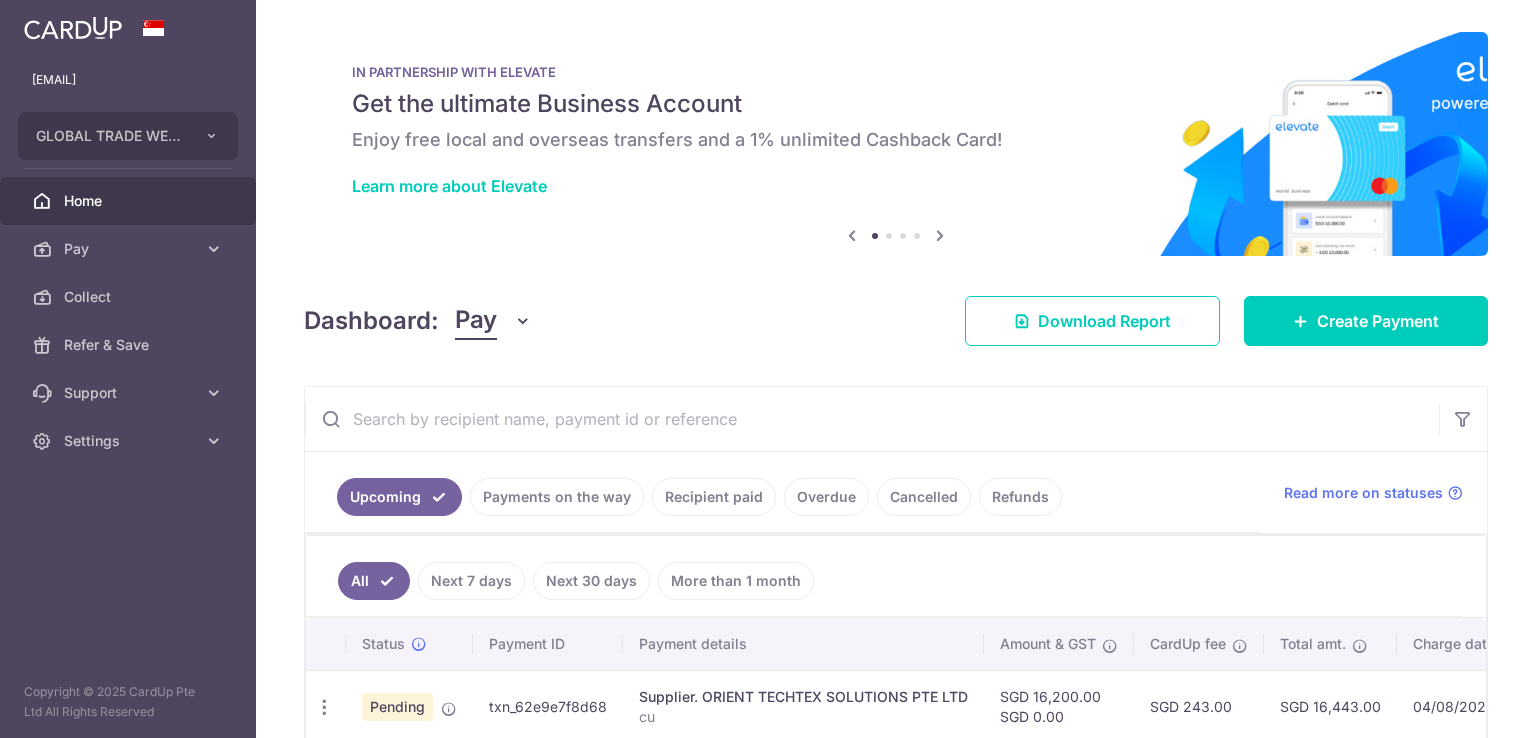 scroll, scrollTop: 0, scrollLeft: 0, axis: both 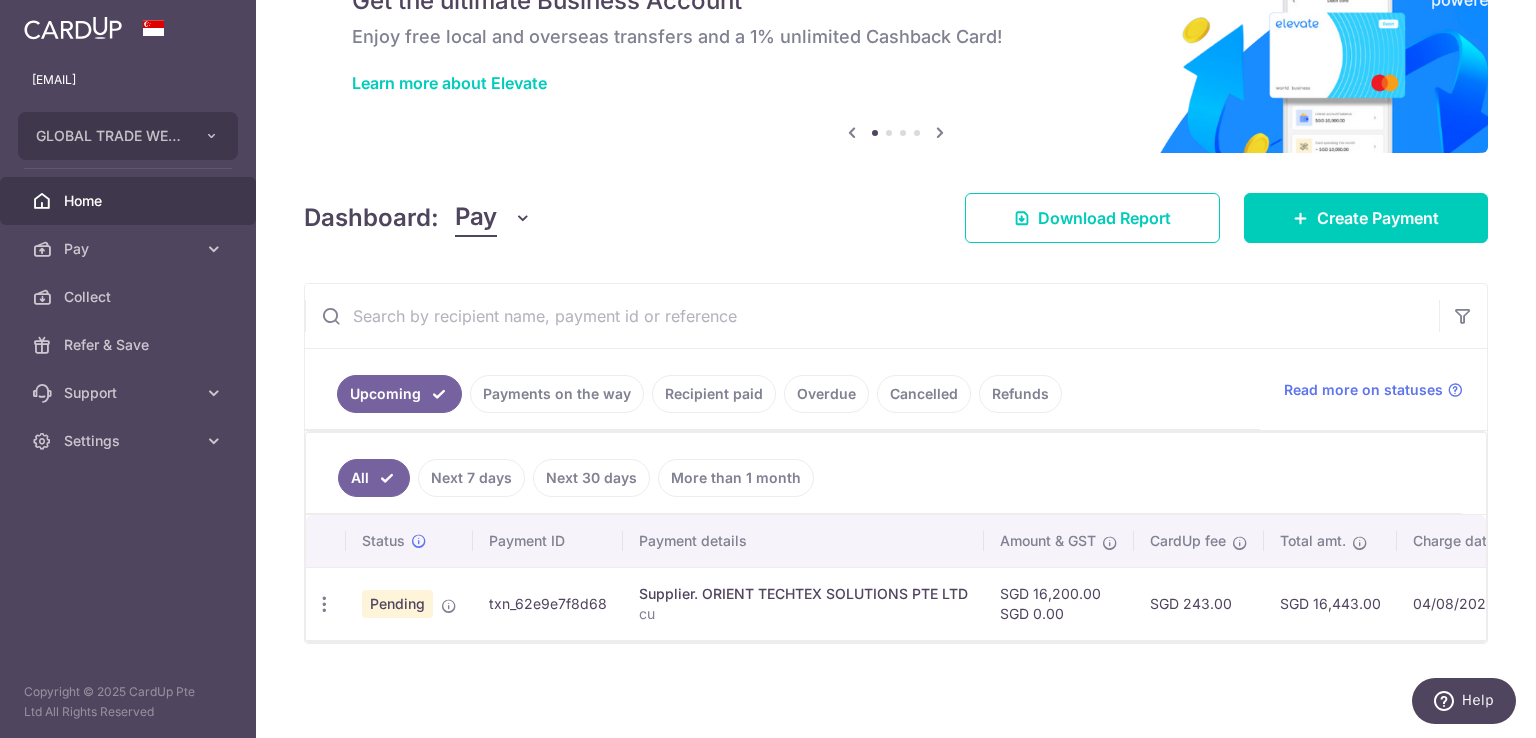 click on "×
Pause Schedule
Pause all future payments in this series
Pause just this one payment
By clicking below, you confirm you are pausing this payment to   on  . Payments can be unpaused at anytime prior to payment taken date.
Confirm
Cancel Schedule
Cancel all future payments in this series
Cancel just this one payment
Confirm
Approve Payment
Recipient Bank Details" at bounding box center [896, 369] 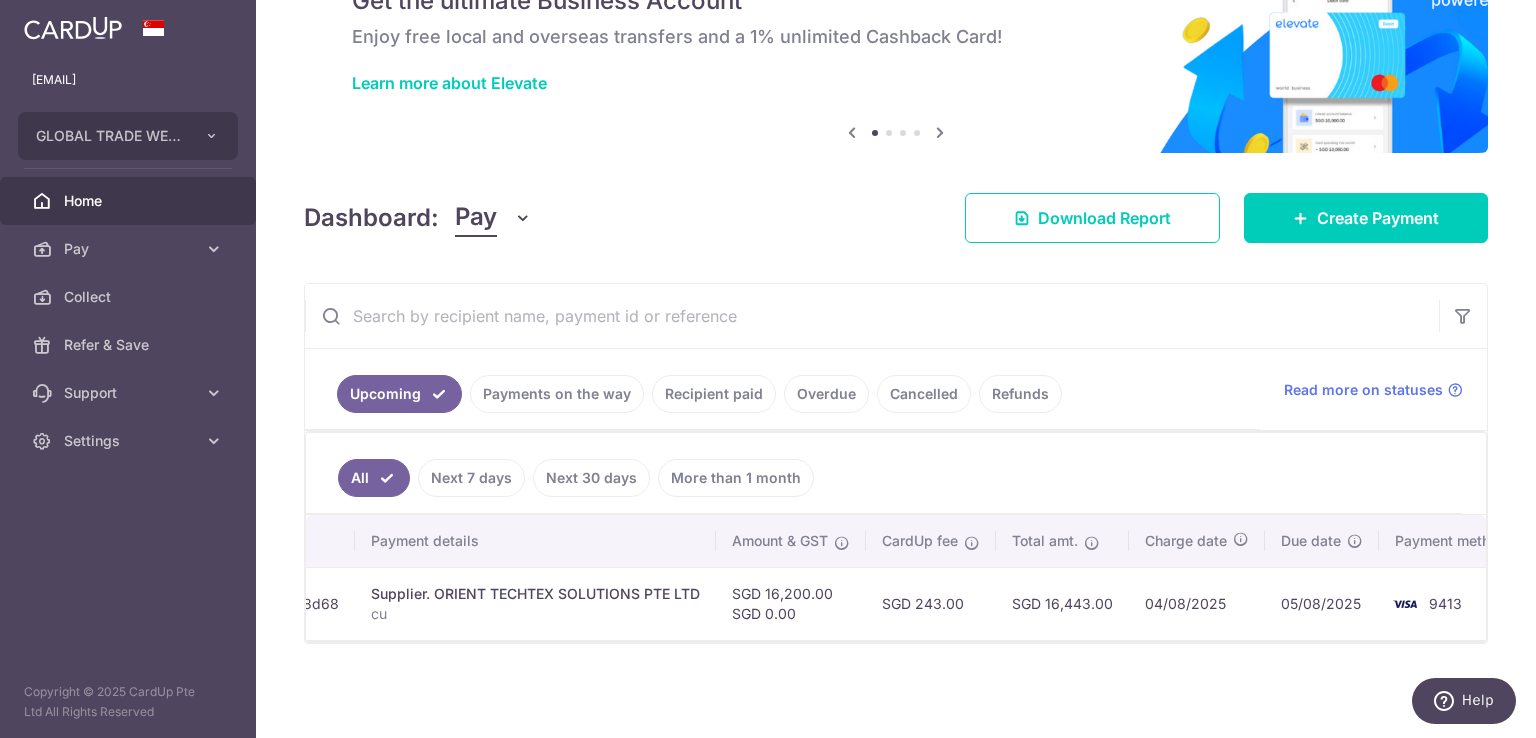 scroll, scrollTop: 0, scrollLeft: 320, axis: horizontal 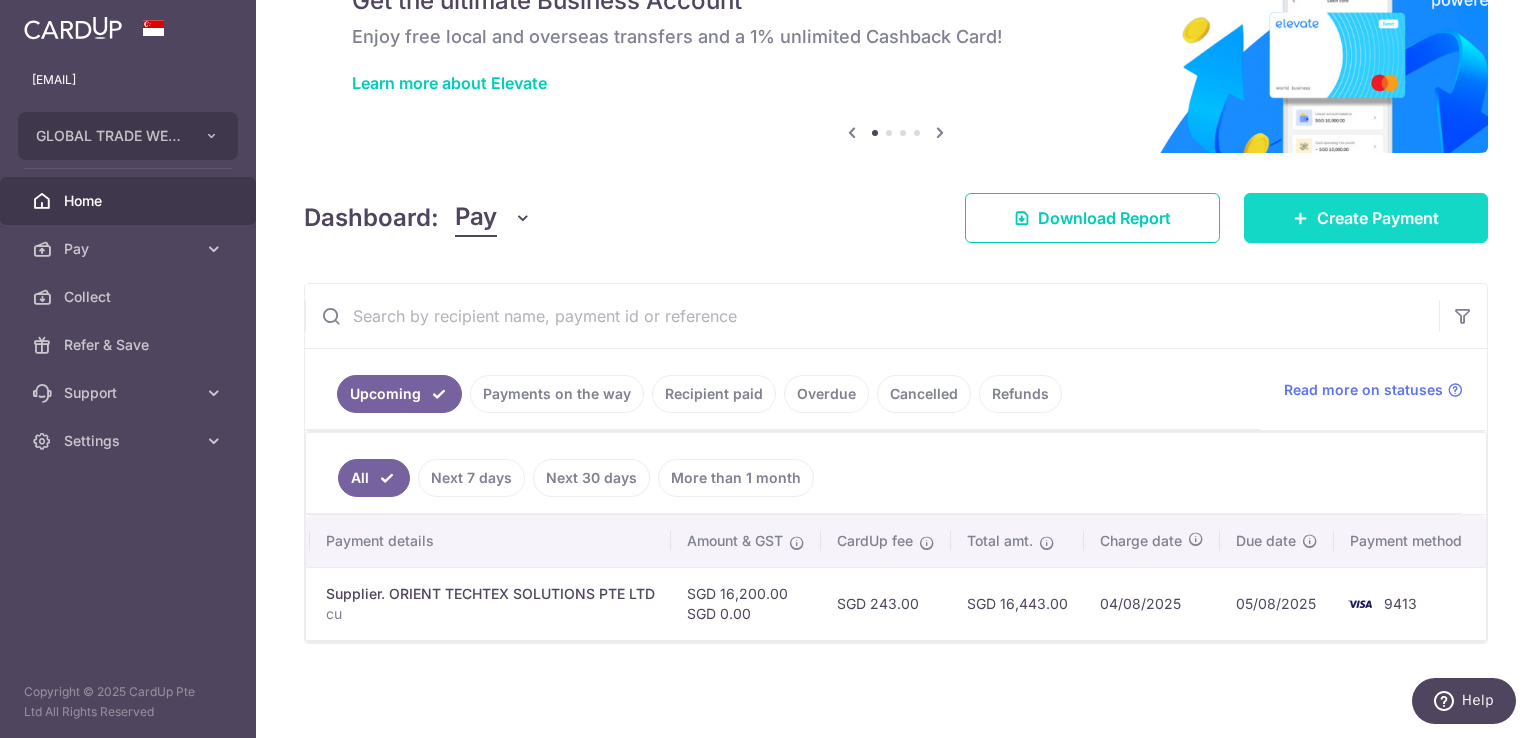 click on "Create Payment" at bounding box center [1378, 218] 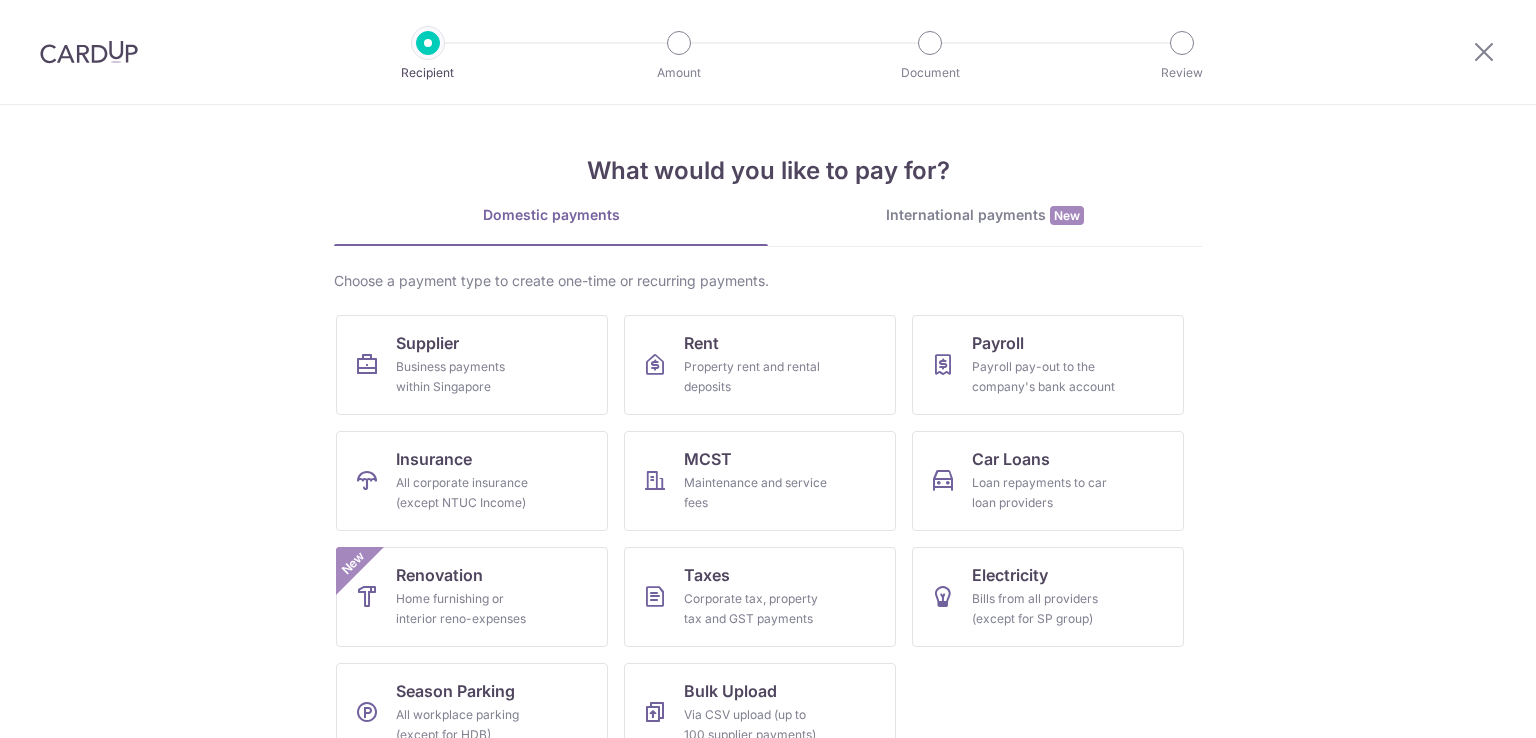 scroll, scrollTop: 0, scrollLeft: 0, axis: both 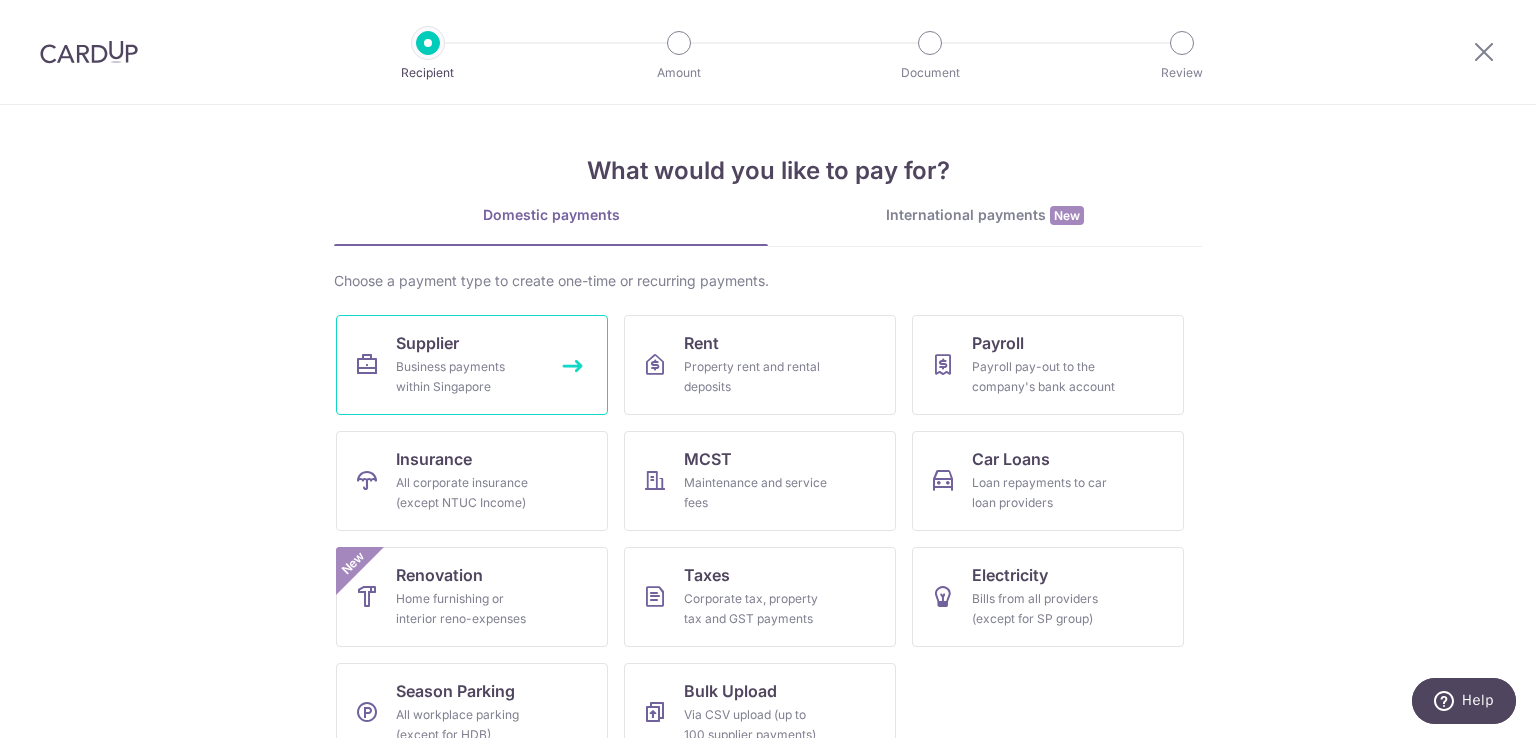 click on "Business payments within Singapore" at bounding box center [468, 377] 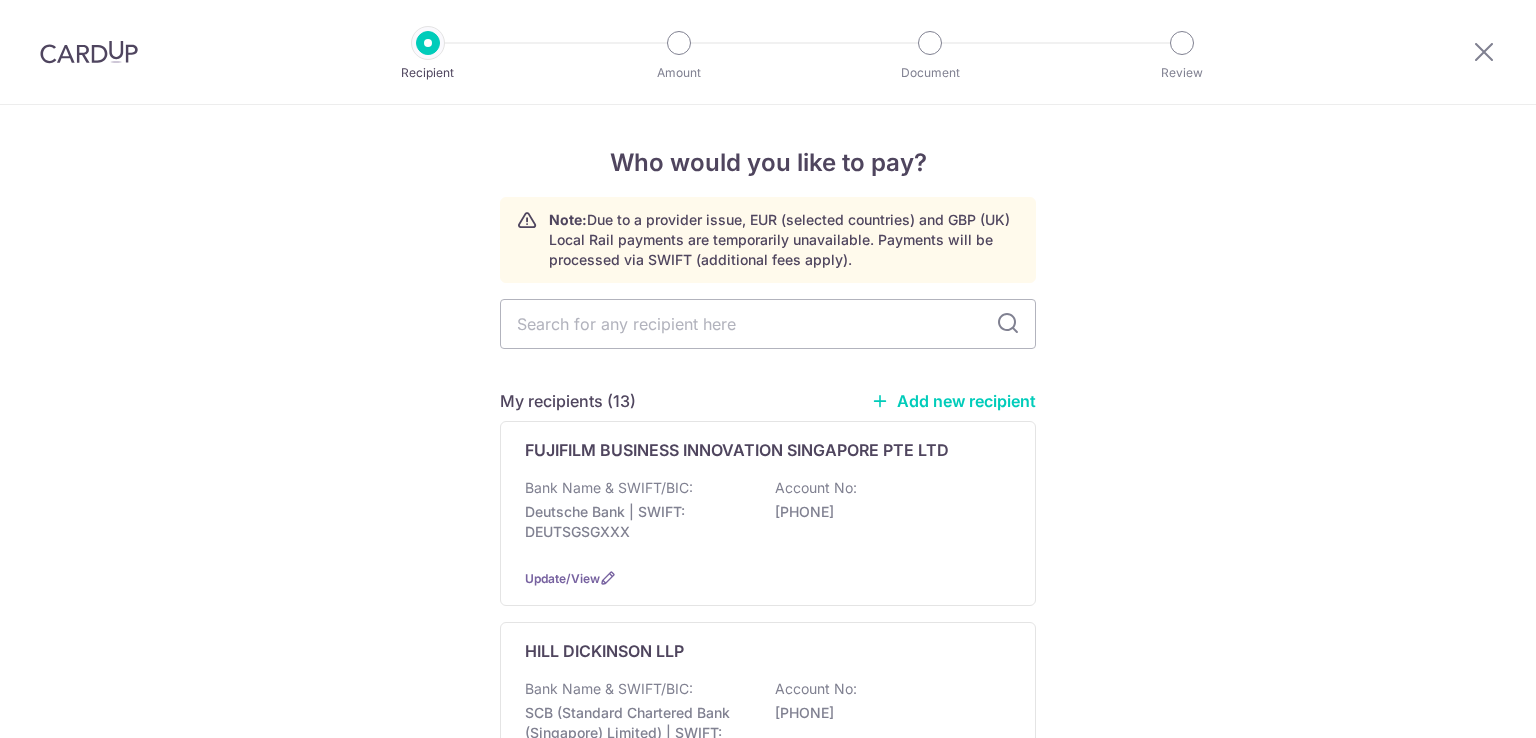 scroll, scrollTop: 0, scrollLeft: 0, axis: both 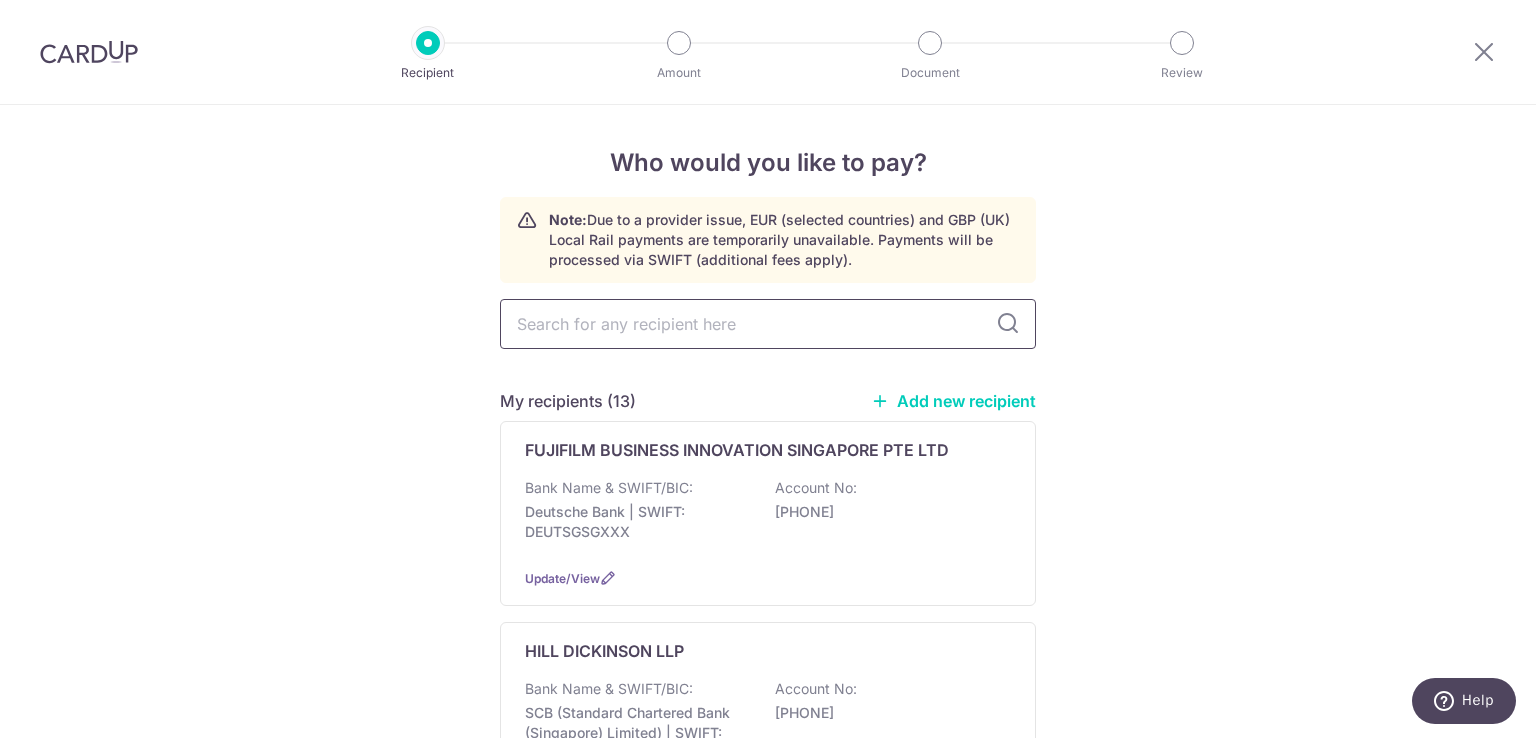 click at bounding box center (768, 324) 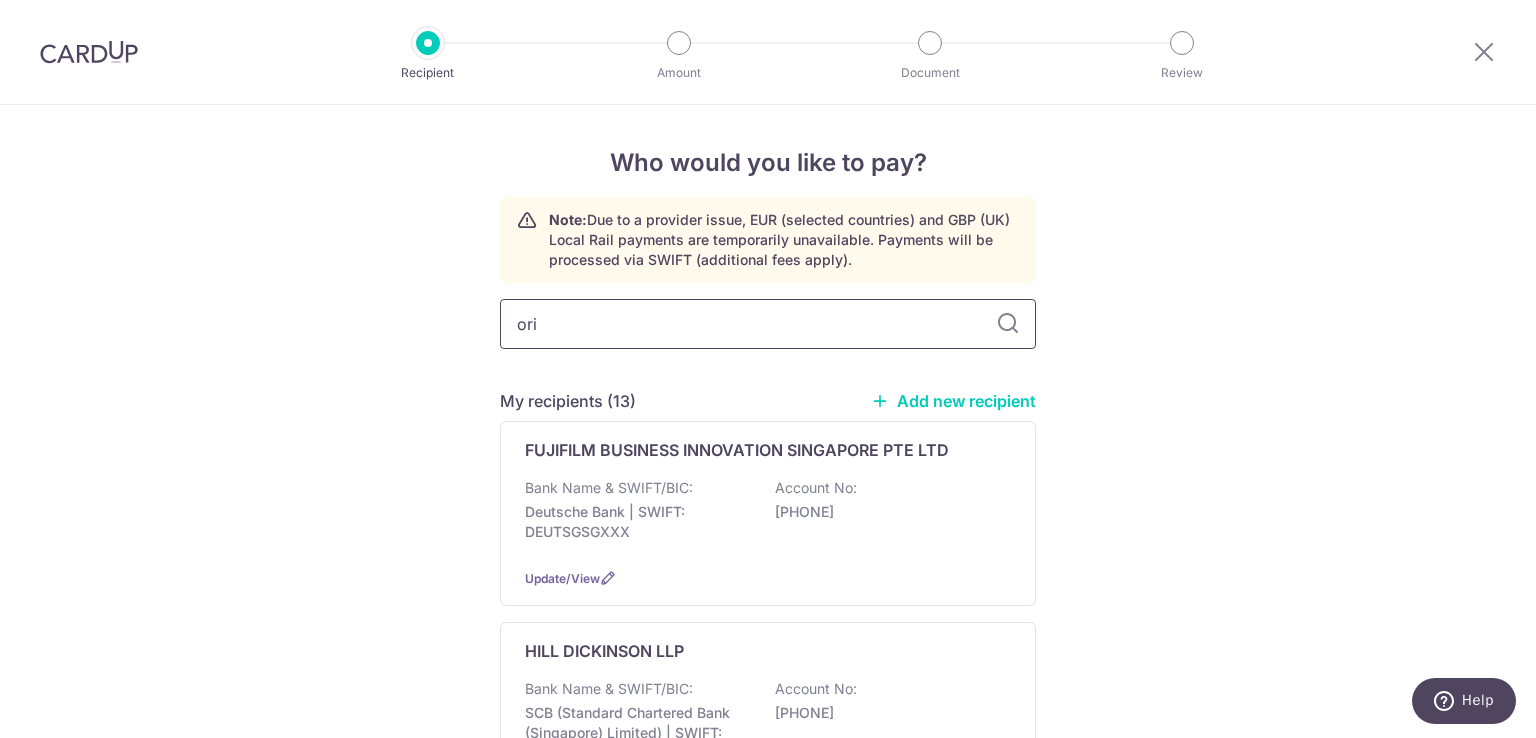 type on "orie" 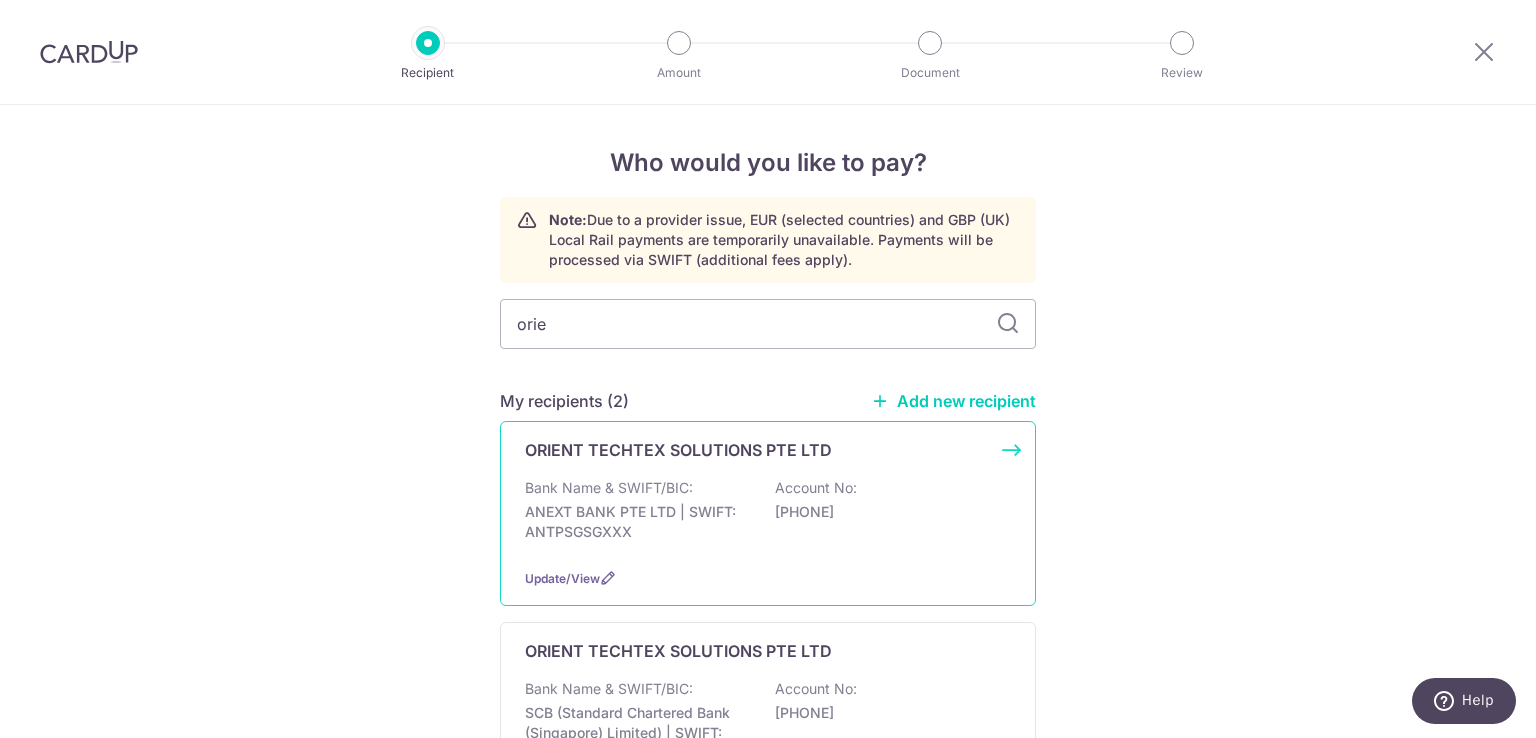 click on "ANEXT BANK PTE LTD | SWIFT: ANTPSGSGXXX" at bounding box center [637, 522] 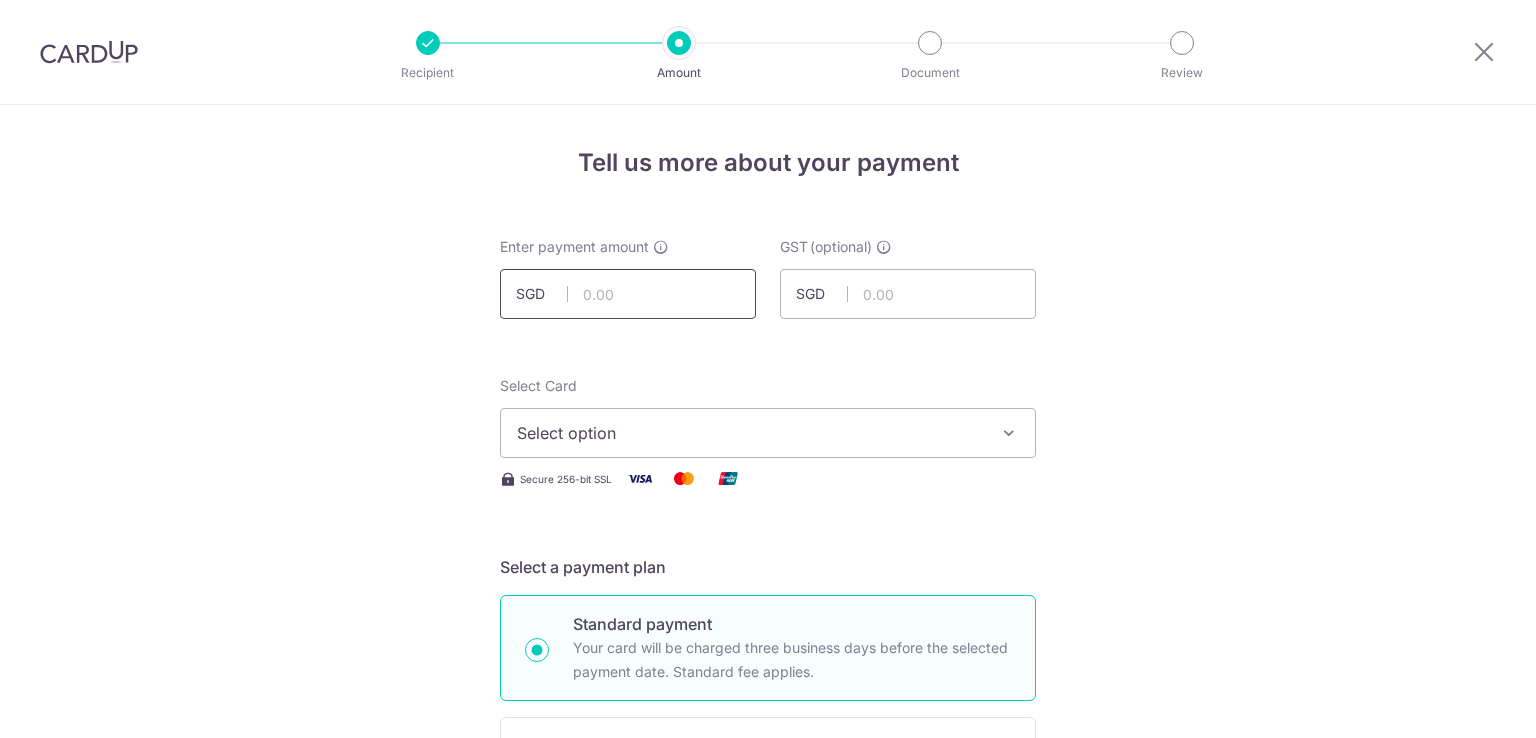 scroll, scrollTop: 0, scrollLeft: 0, axis: both 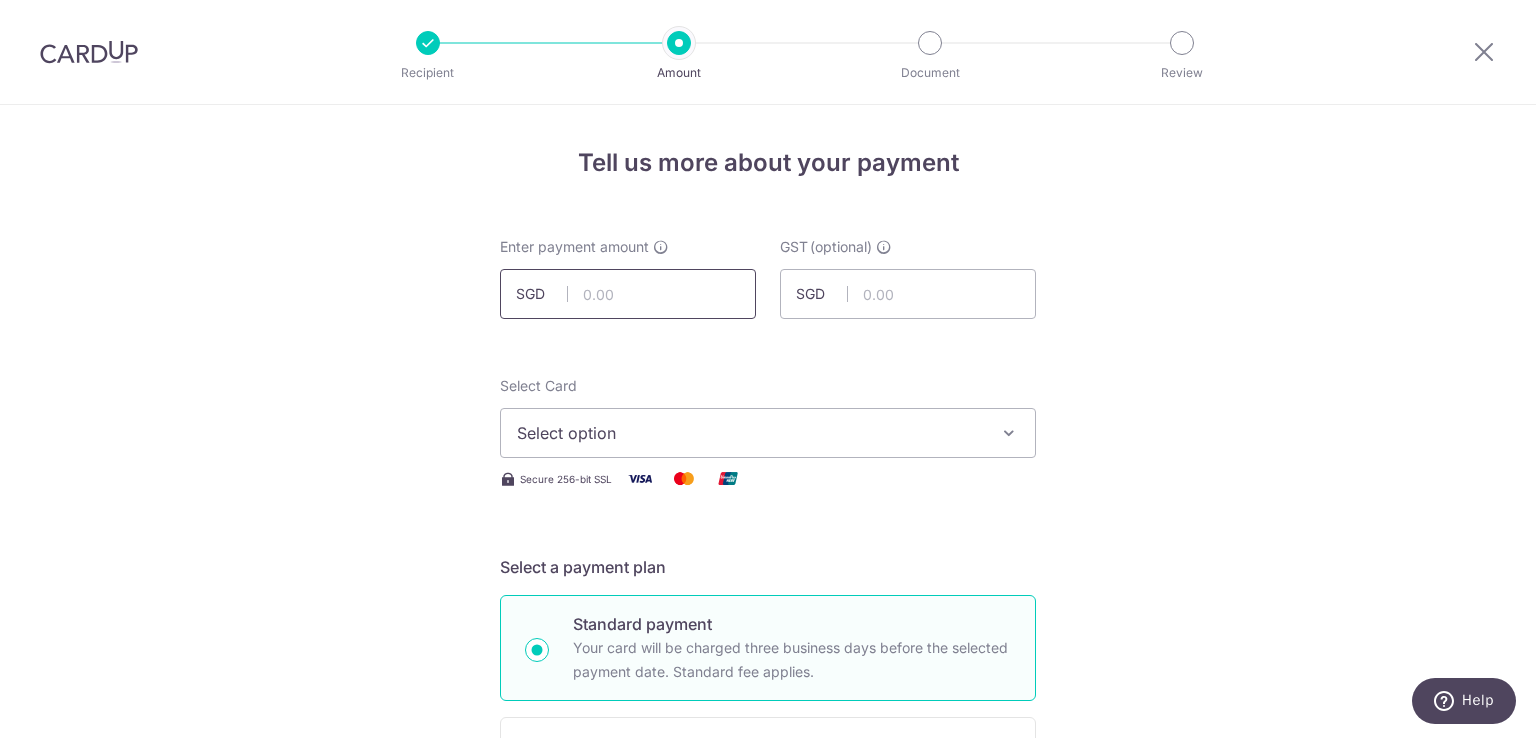 click at bounding box center (628, 294) 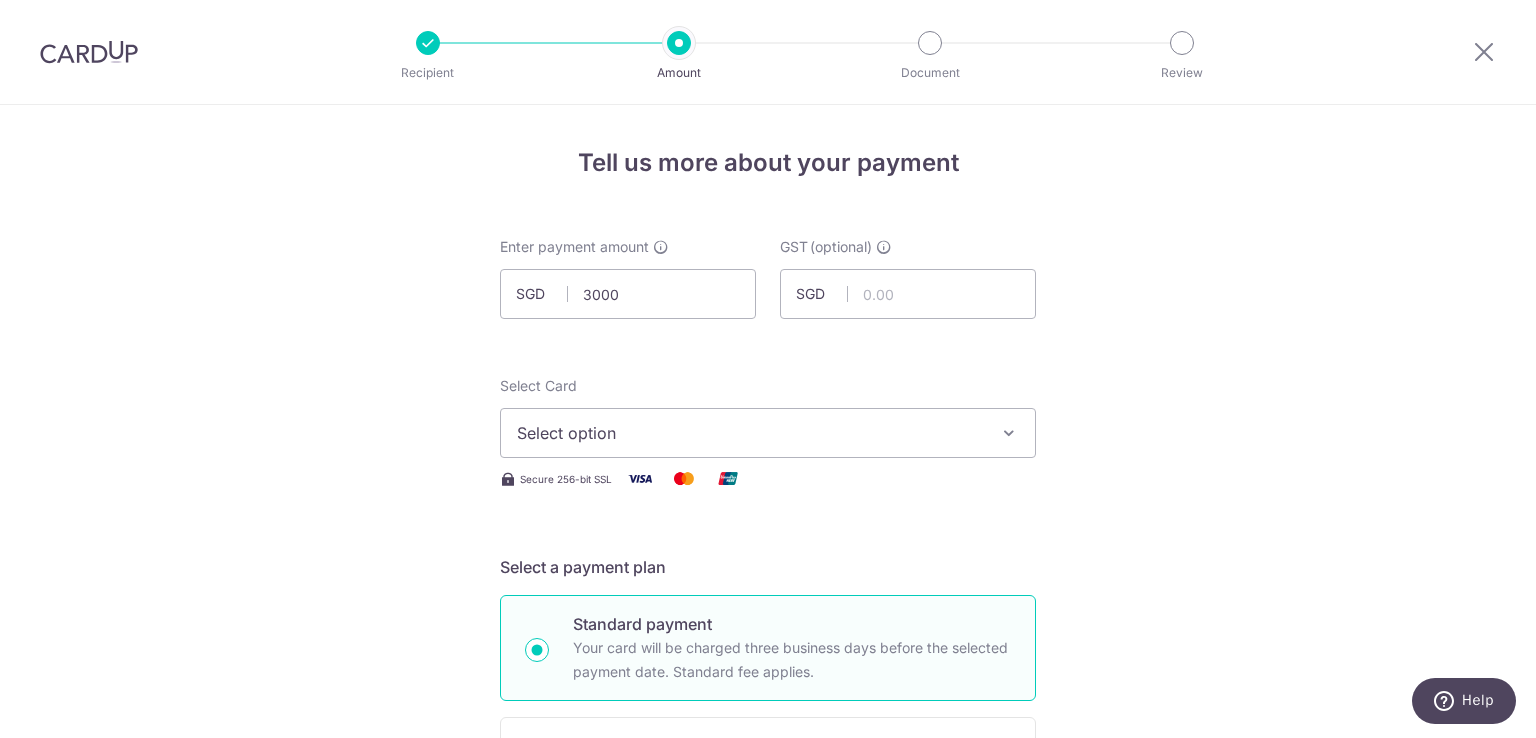 type on "3,000.00" 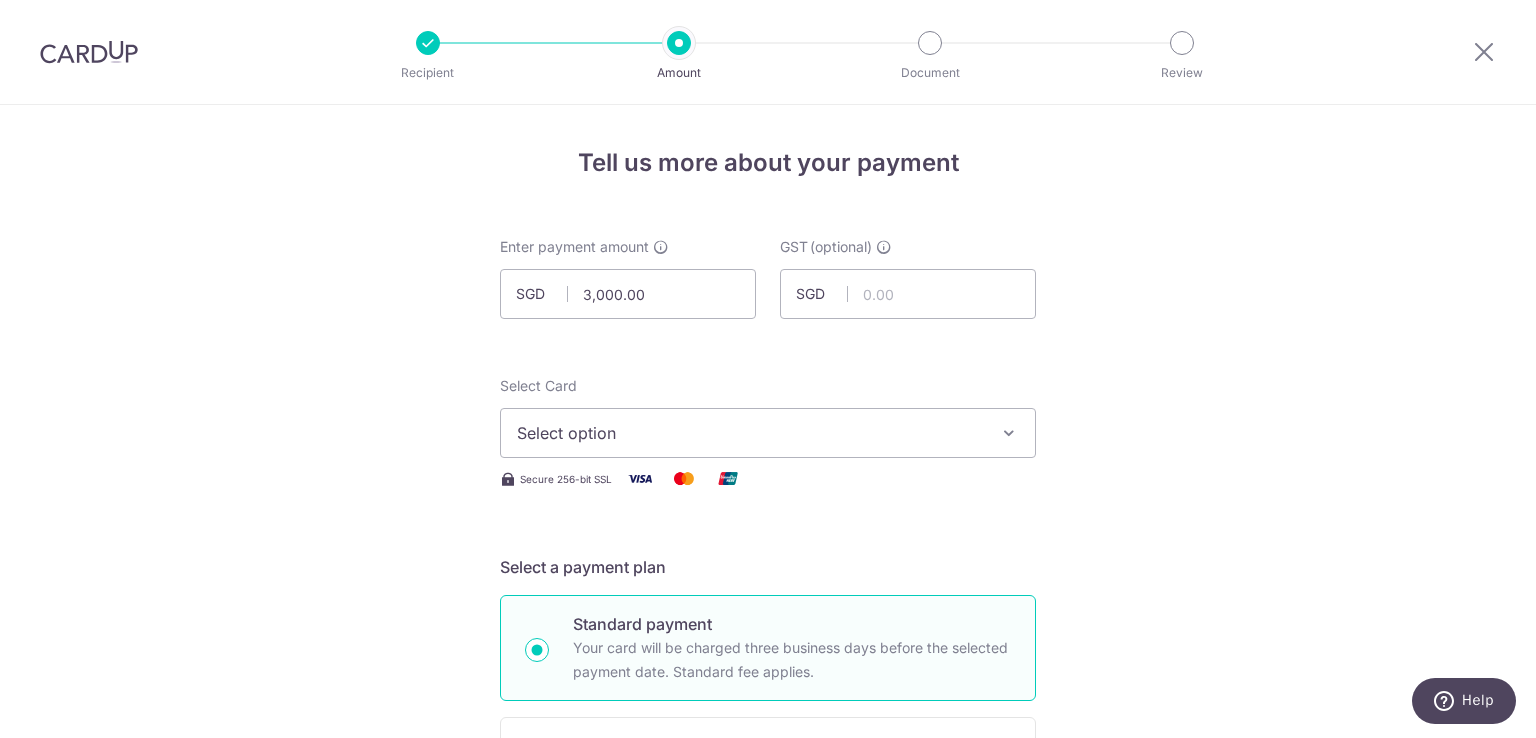 click on "Select option" at bounding box center (768, 433) 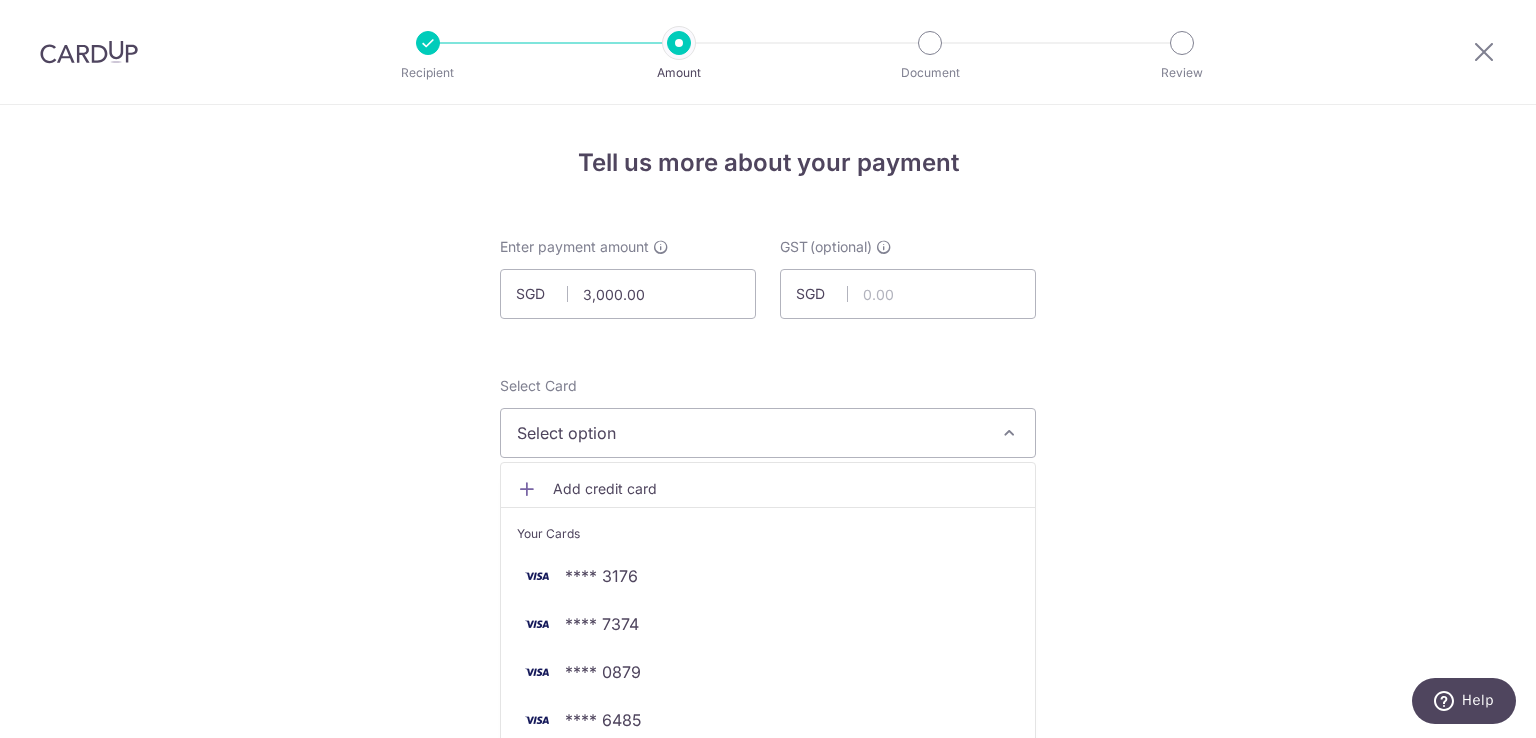 type 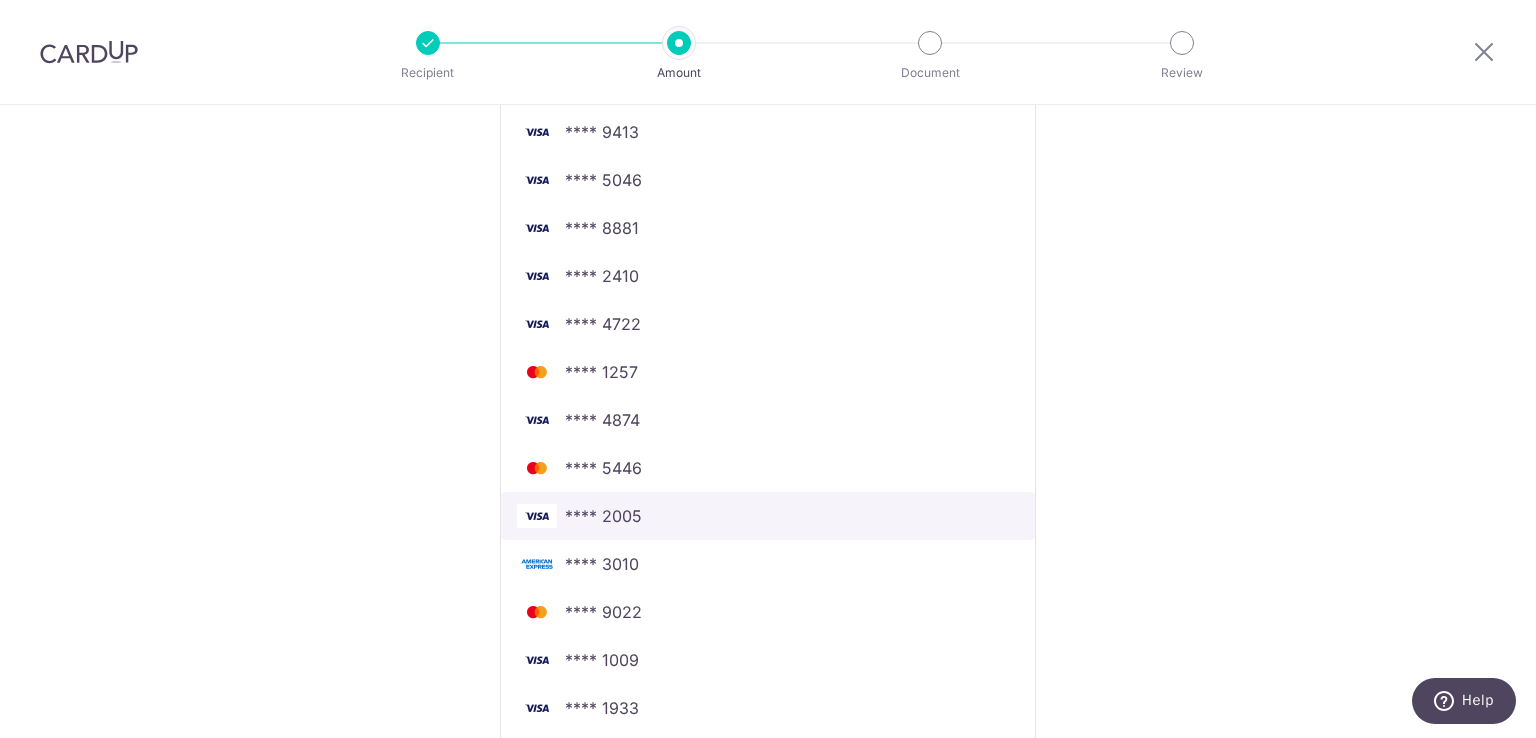 scroll, scrollTop: 1502, scrollLeft: 0, axis: vertical 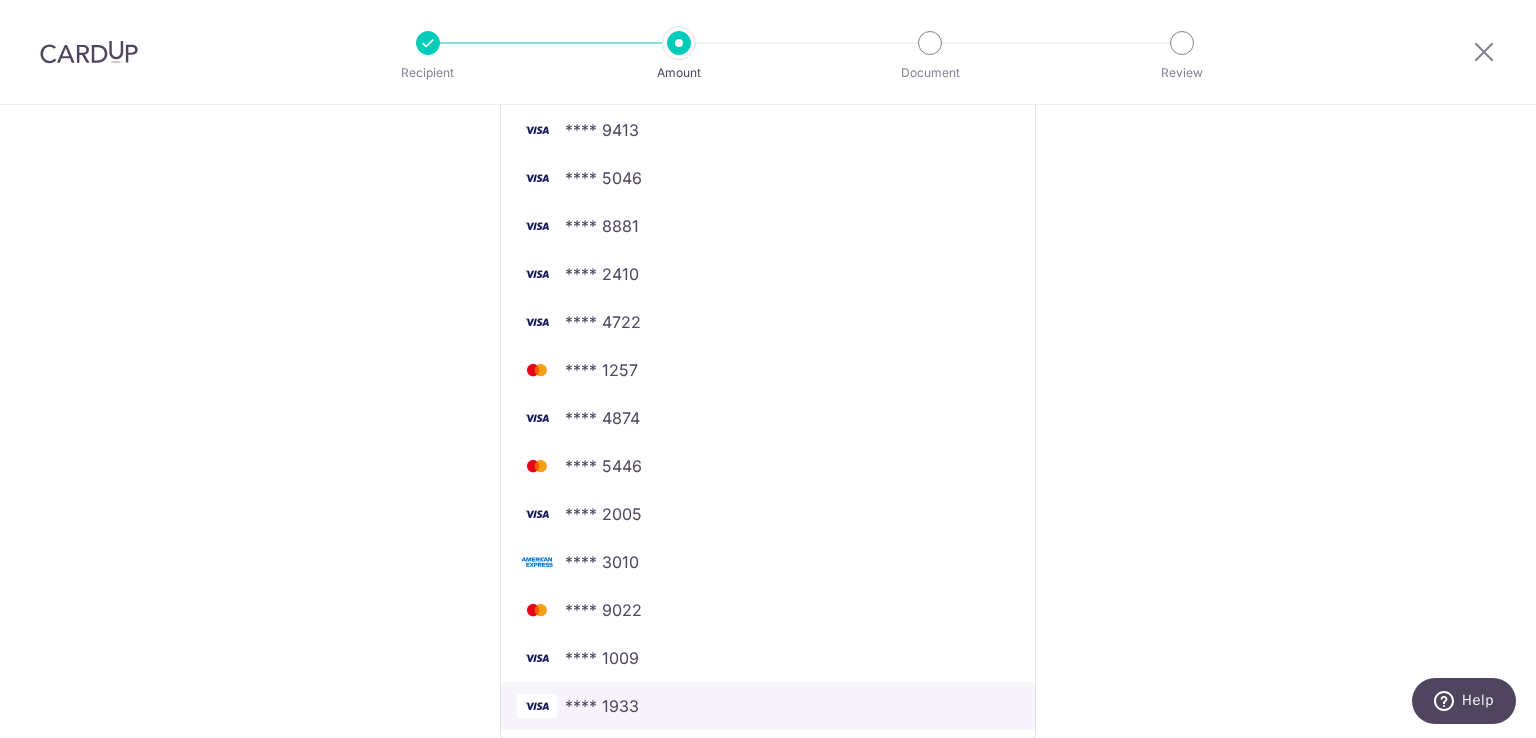 click on "**** 1933" at bounding box center [768, 706] 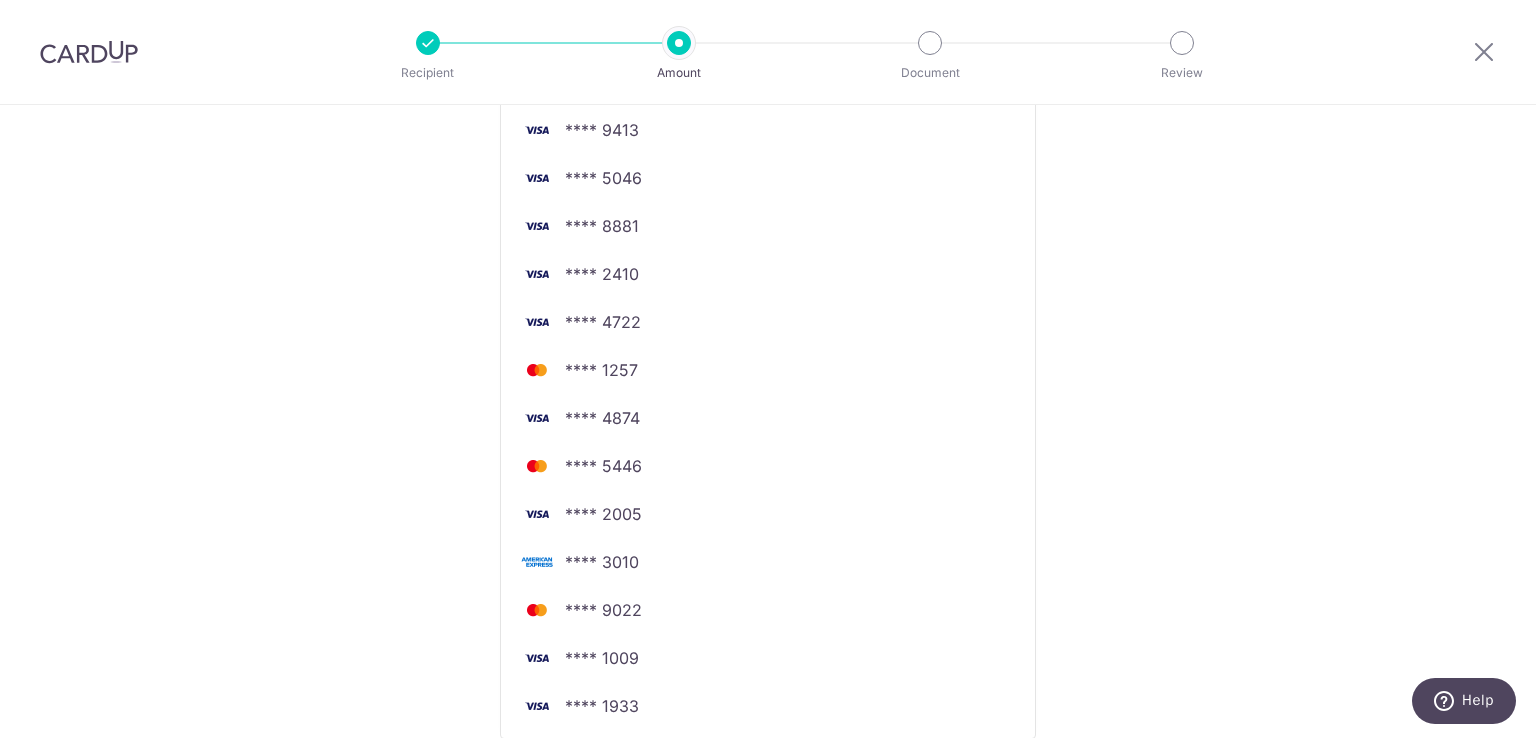 scroll, scrollTop: 1380, scrollLeft: 0, axis: vertical 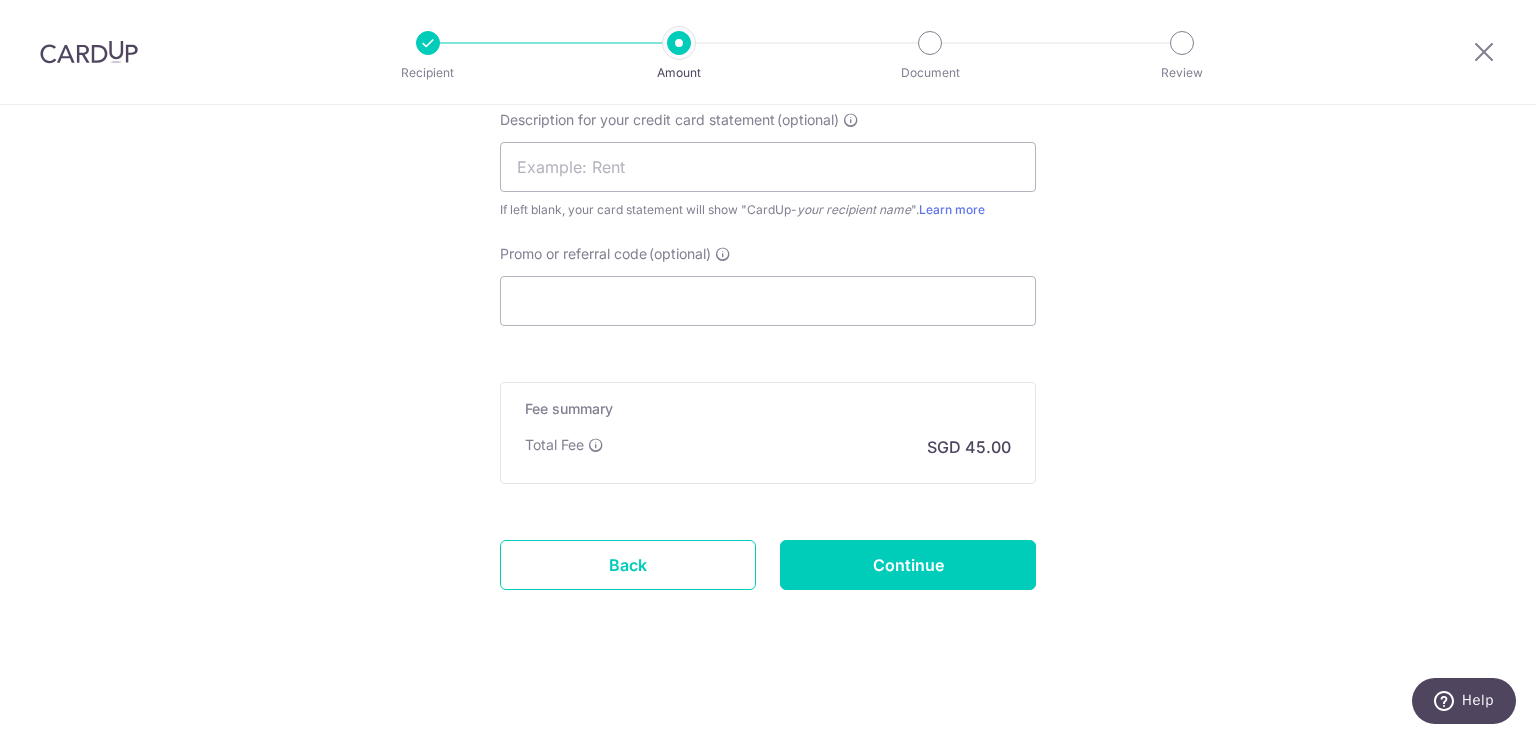 click on "Tell us more about your payment
Enter payment amount
SGD
3,000.00
3000.00
GST
(optional)
SGD
Select Card
**** 1933
Add credit card
Your Cards
**** 3176
**** 7374
**** 0879
**** 6485
**** 2633" at bounding box center [768, -268] 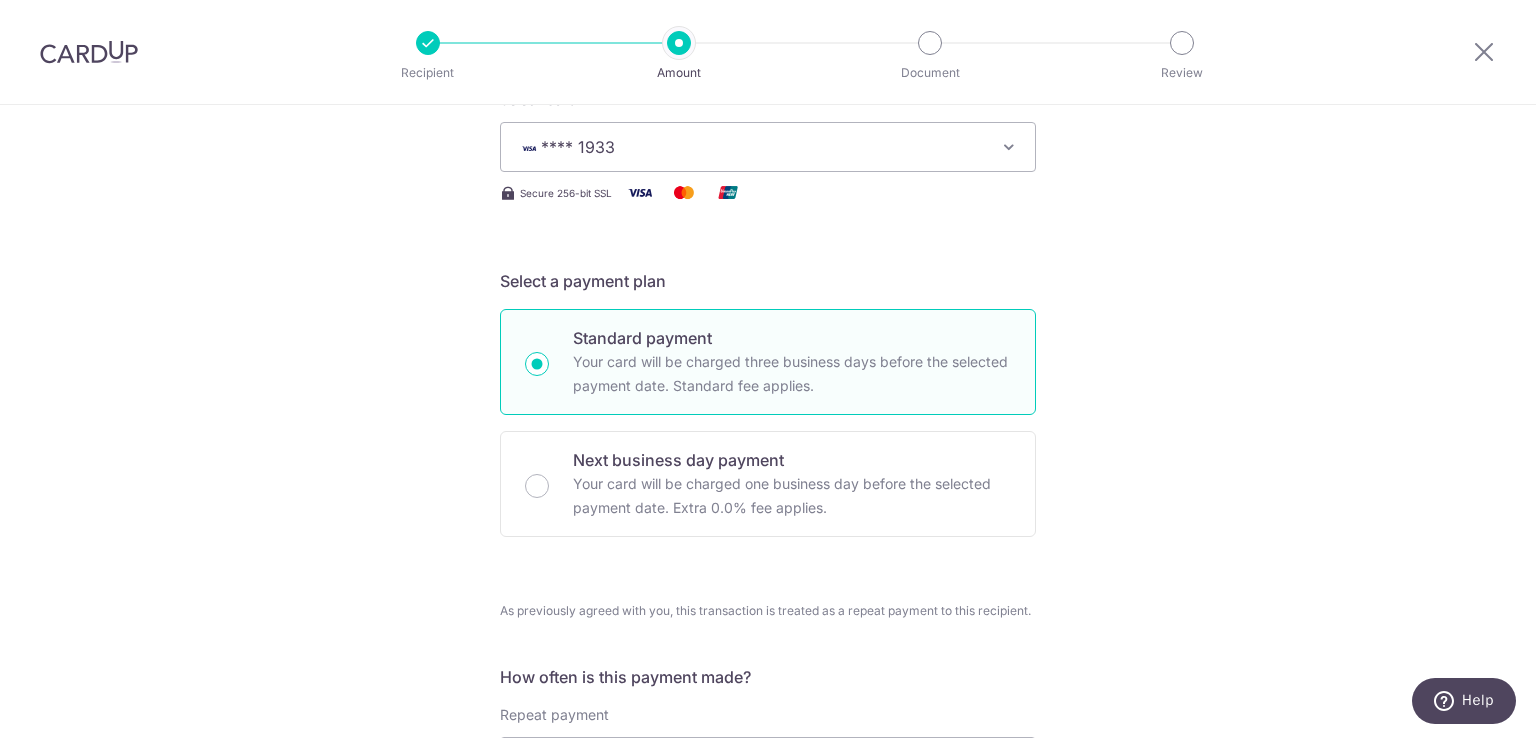 scroll, scrollTop: 300, scrollLeft: 0, axis: vertical 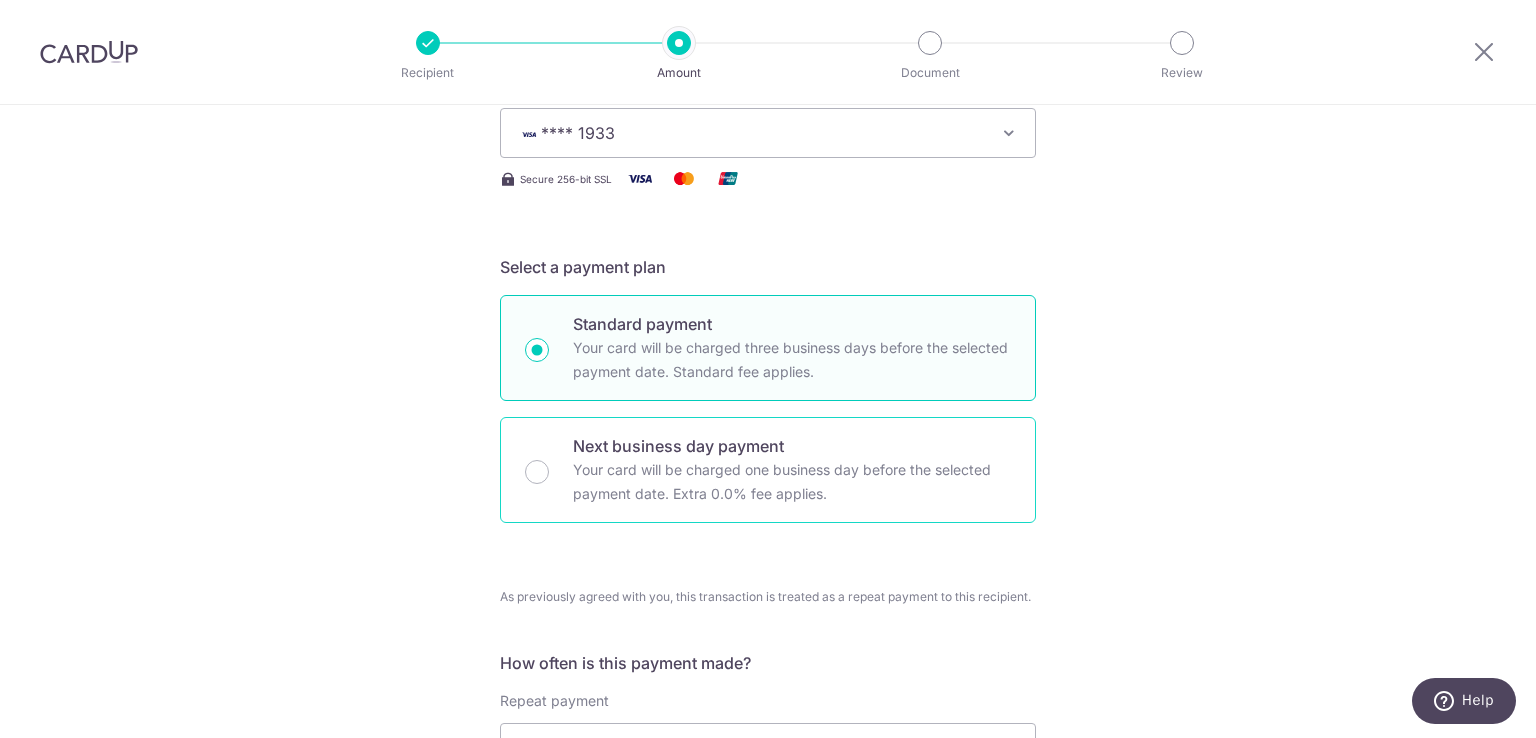 click on "Your card will be charged one business day before the selected payment date. Extra 0.0% fee applies." at bounding box center (792, 482) 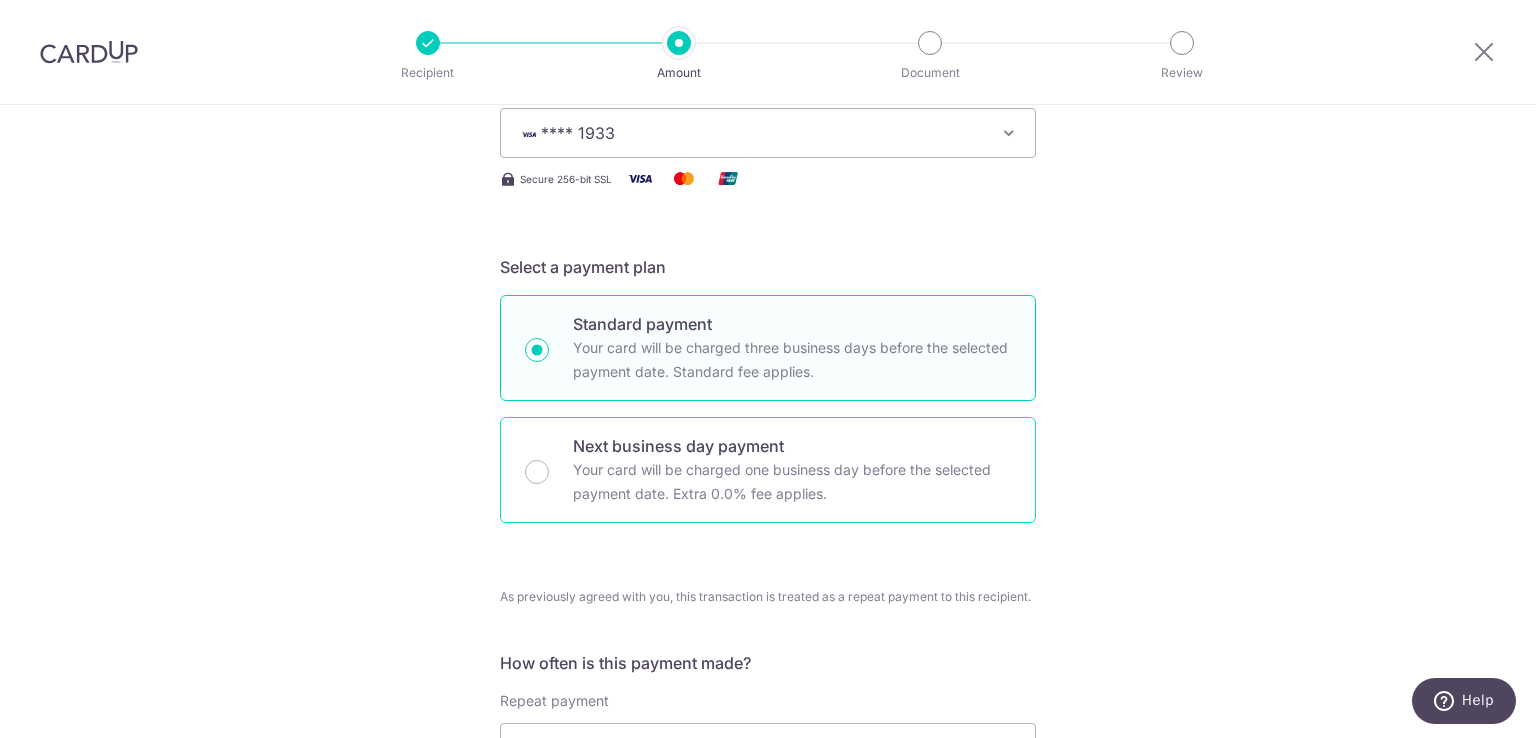 click on "Next business day payment
Your card will be charged one business day before the selected payment date. Extra 0.0% fee applies." at bounding box center [537, 472] 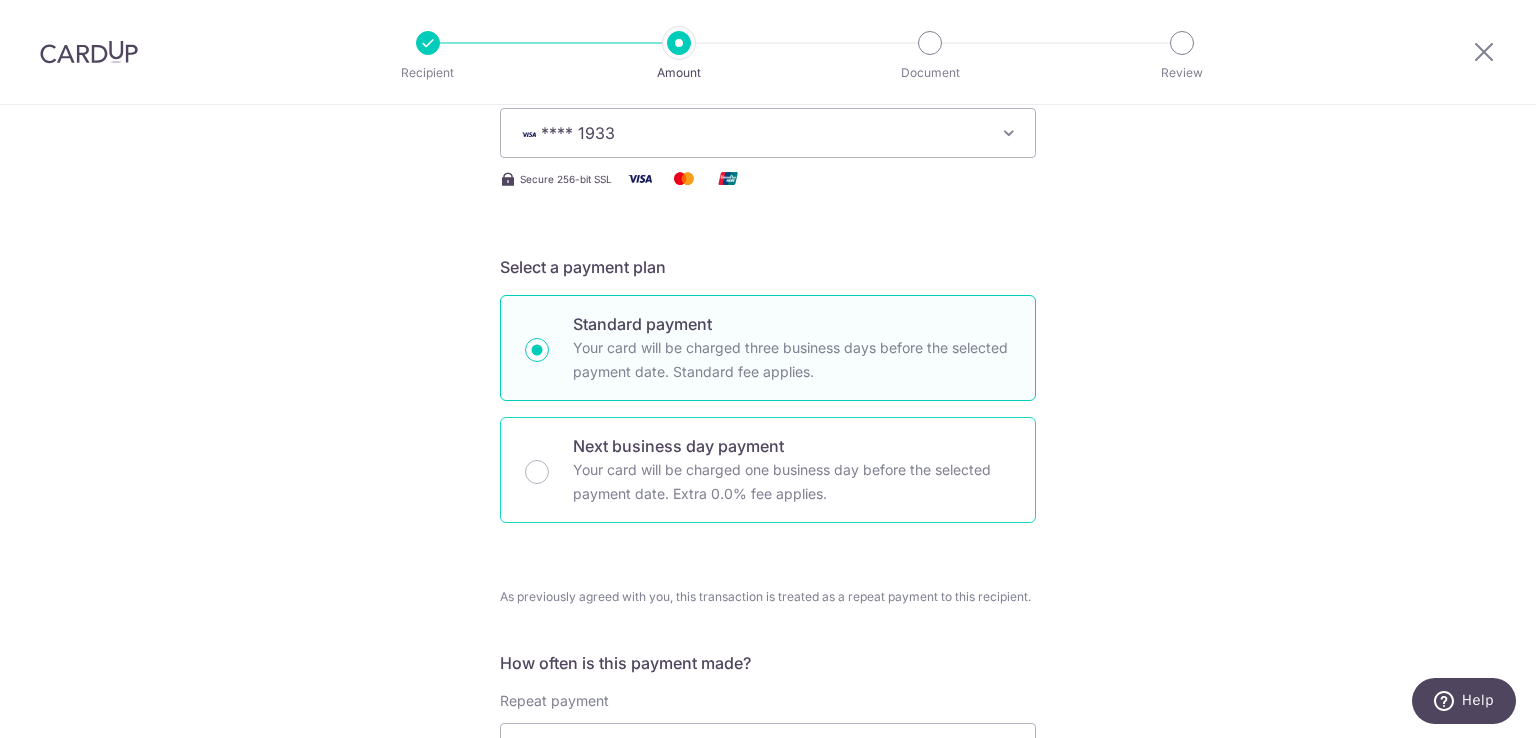 radio on "false" 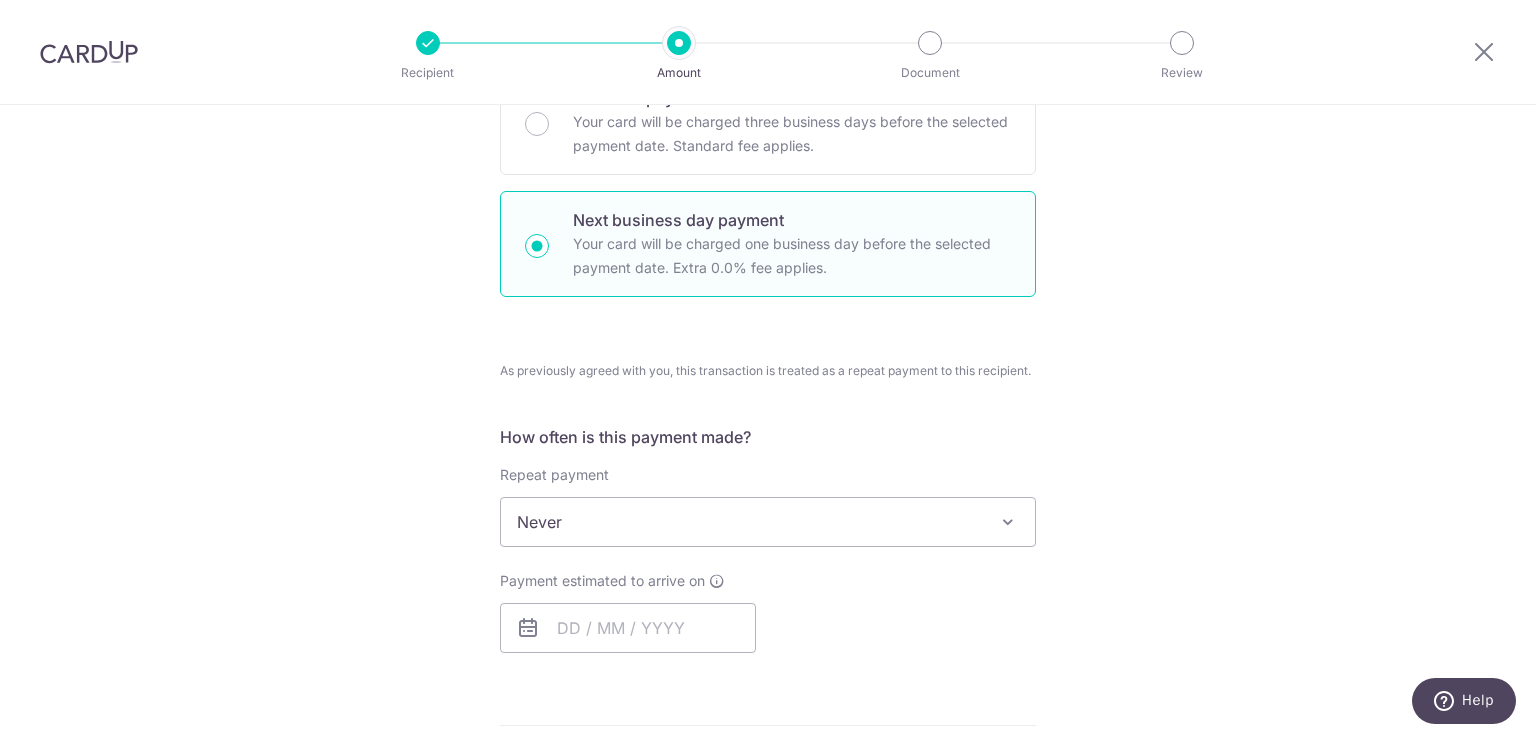 scroll, scrollTop: 700, scrollLeft: 0, axis: vertical 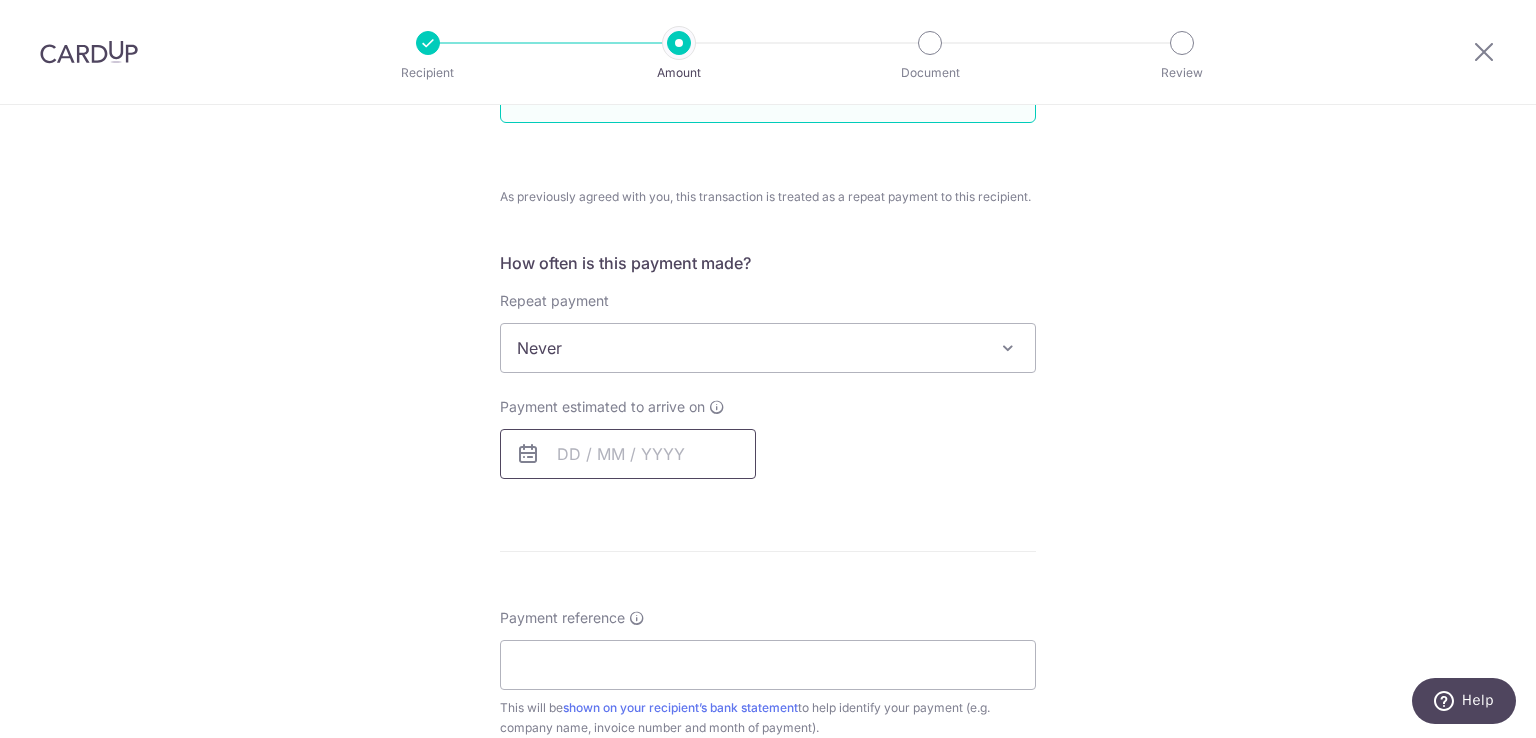 click at bounding box center [628, 454] 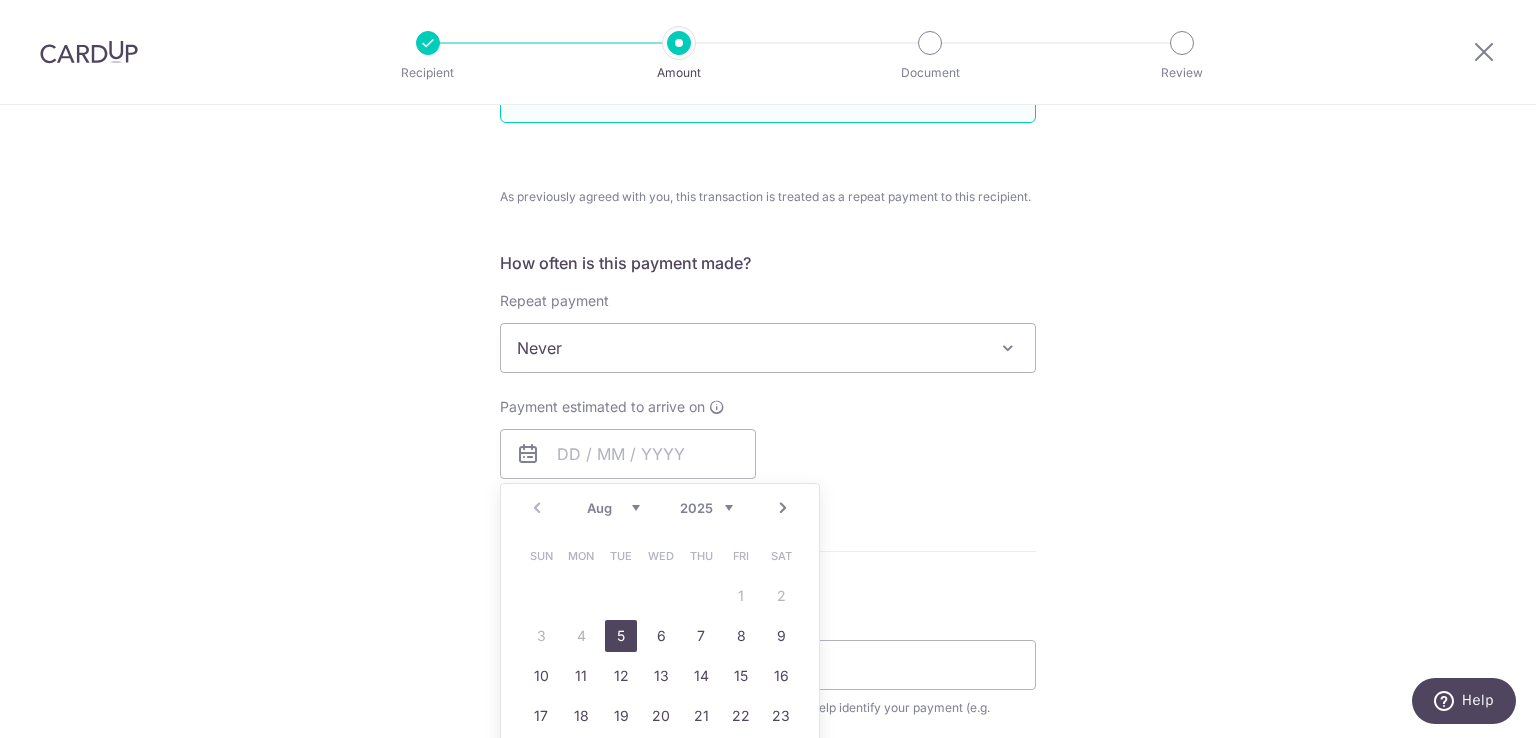 click on "5" at bounding box center [621, 636] 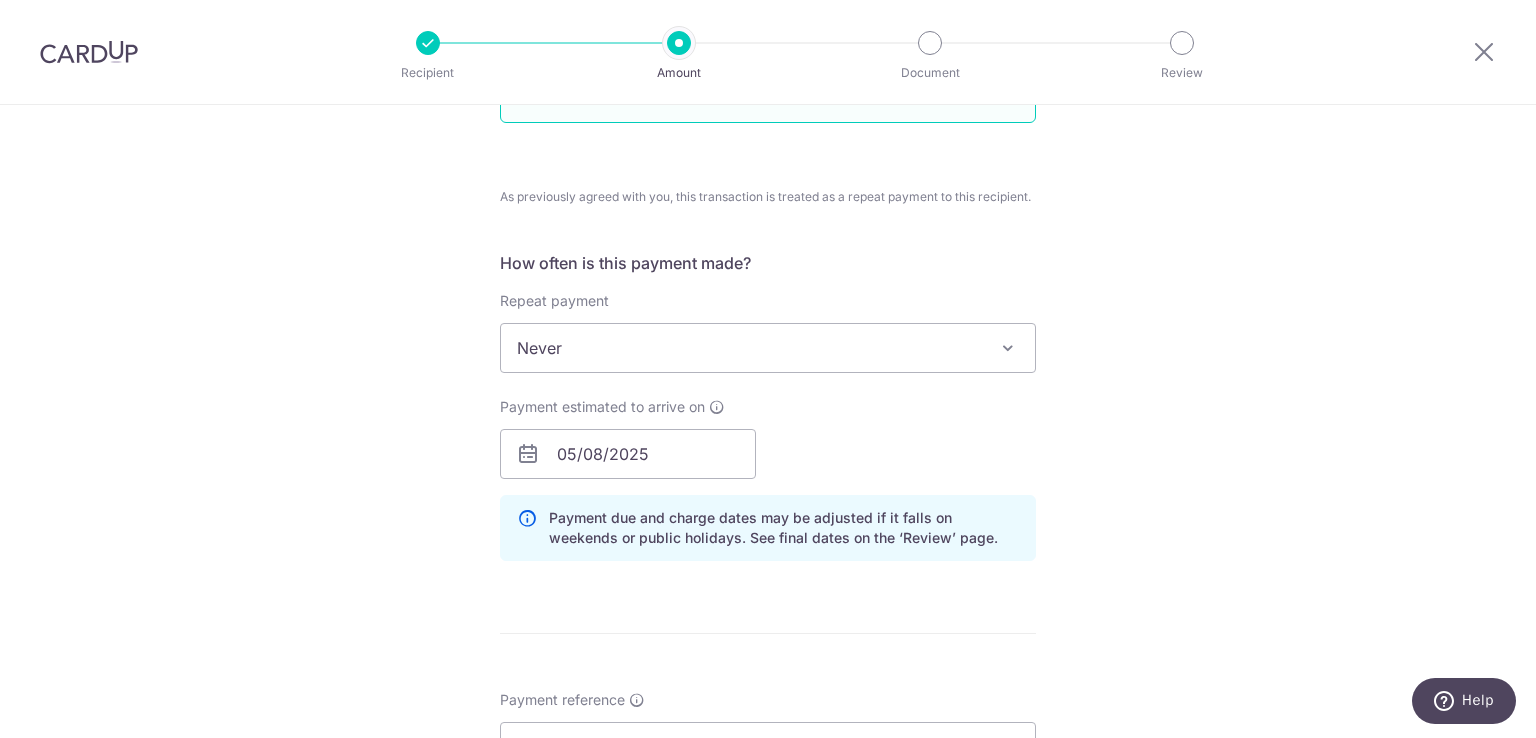 click on "How often is this payment made?
Repeat payment
Never
Every week
Every month
Every quarter
Every half a year Never
To set up monthly income tax payments on CardUp, please ensure the following:     Keep GIRO active   First payment through GIRO   Limit of 11 months scheduling   Upload Notice of Assessment    For more details, refer to this guide:  CardUp Help - Monthly Income Tax Payments
Payment estimated to arrive on
05/08/2025
Prev Next Aug Sep Oct Nov Dec 2025 2026 2027 2028 2029 2030 2031 2032 2033 2034 2035 Sun Mon Tue Wed Thu Fri Sat           1 2 3 4 5 6 7 8 9 10 11 12 13 14 15 16 17 18 19 20 21 22 23 24 25 26 27 28 29 30 31
Your card will be charged on   for the first payment" at bounding box center [768, 414] 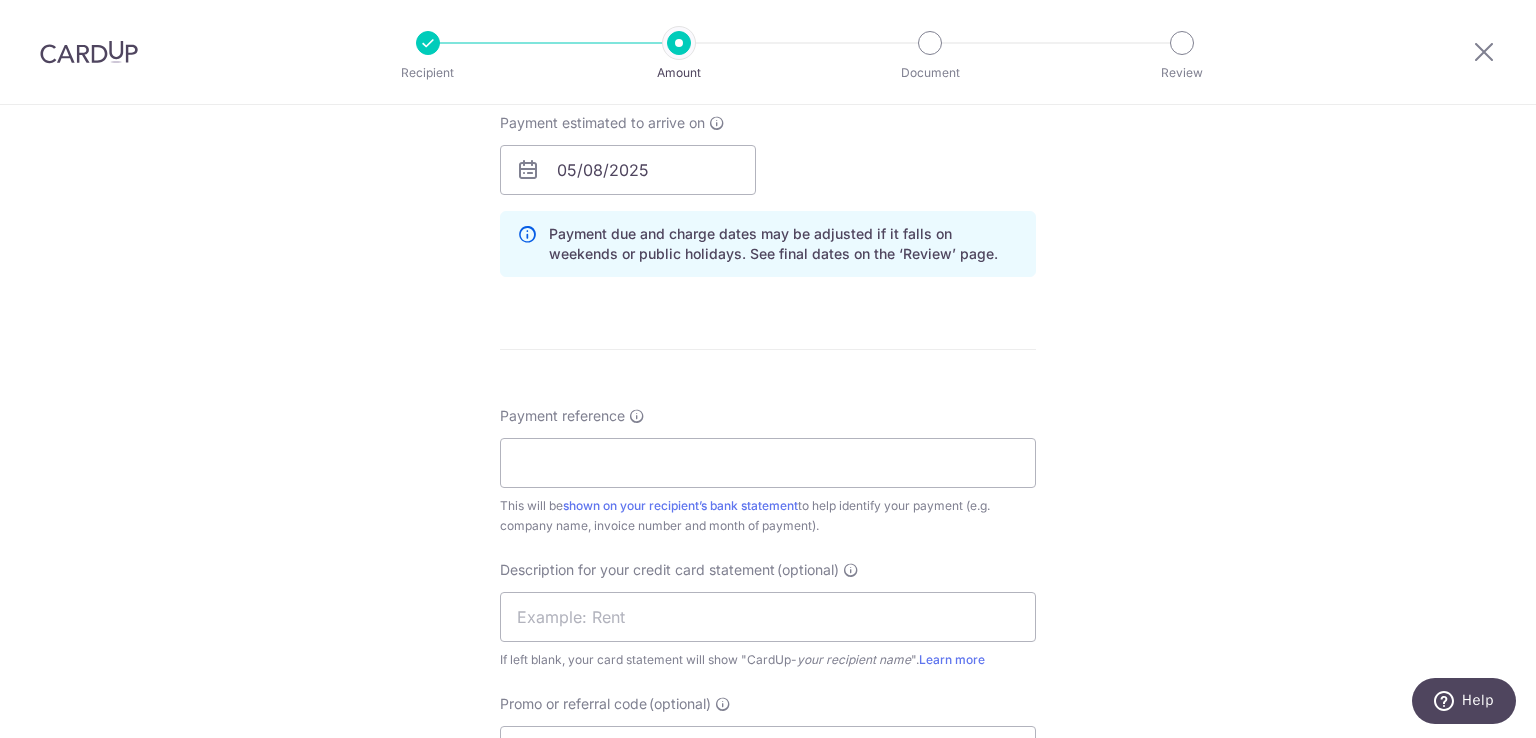 scroll, scrollTop: 1128, scrollLeft: 0, axis: vertical 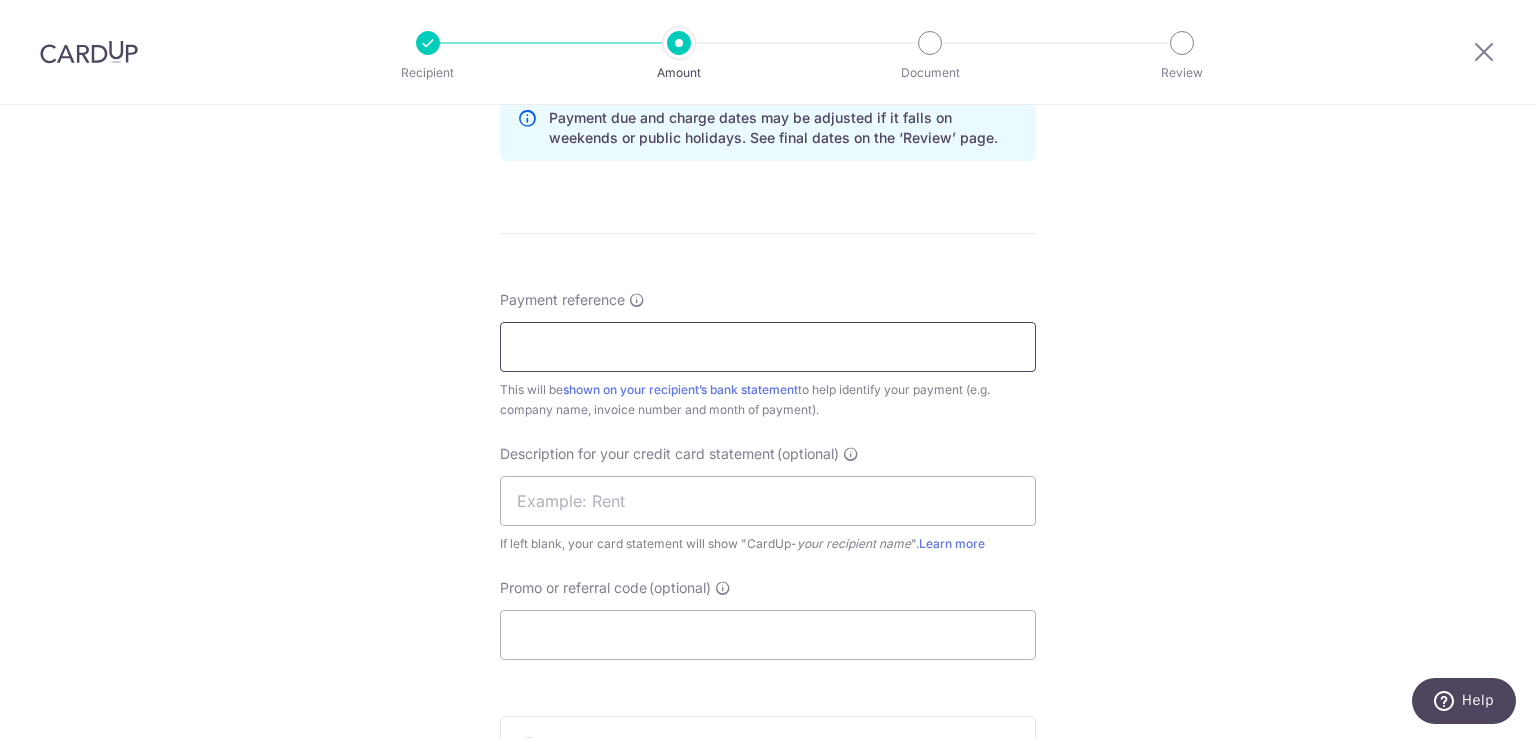 click on "Payment reference" at bounding box center [768, 347] 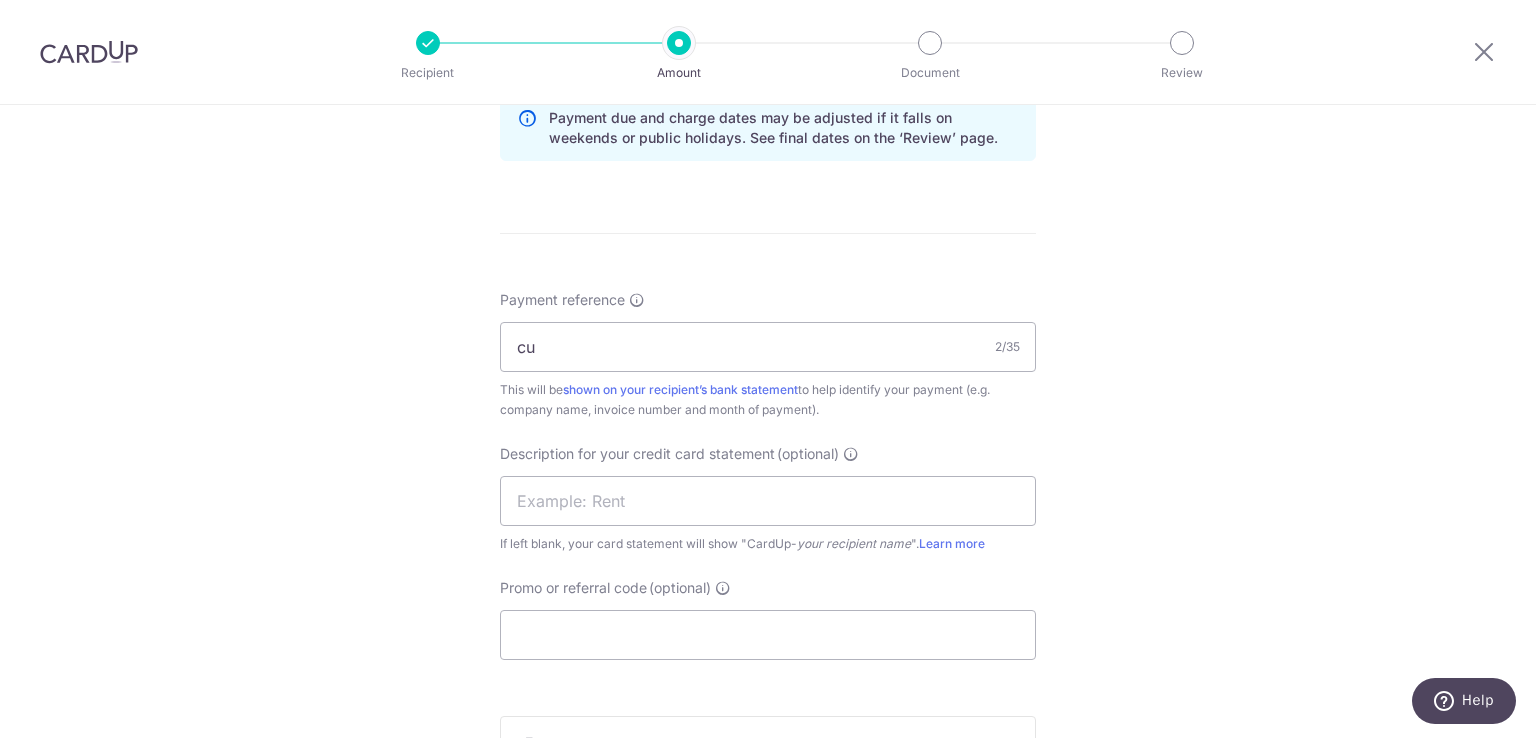 click on "Tell us more about your payment
Enter payment amount
SGD
3,000.00
3000.00
GST
(optional)
SGD
Select Card
**** 1933
Add credit card
Your Cards
**** 3176
**** 7374
**** 0879
**** 6485
**** 2633" at bounding box center [768, 74] 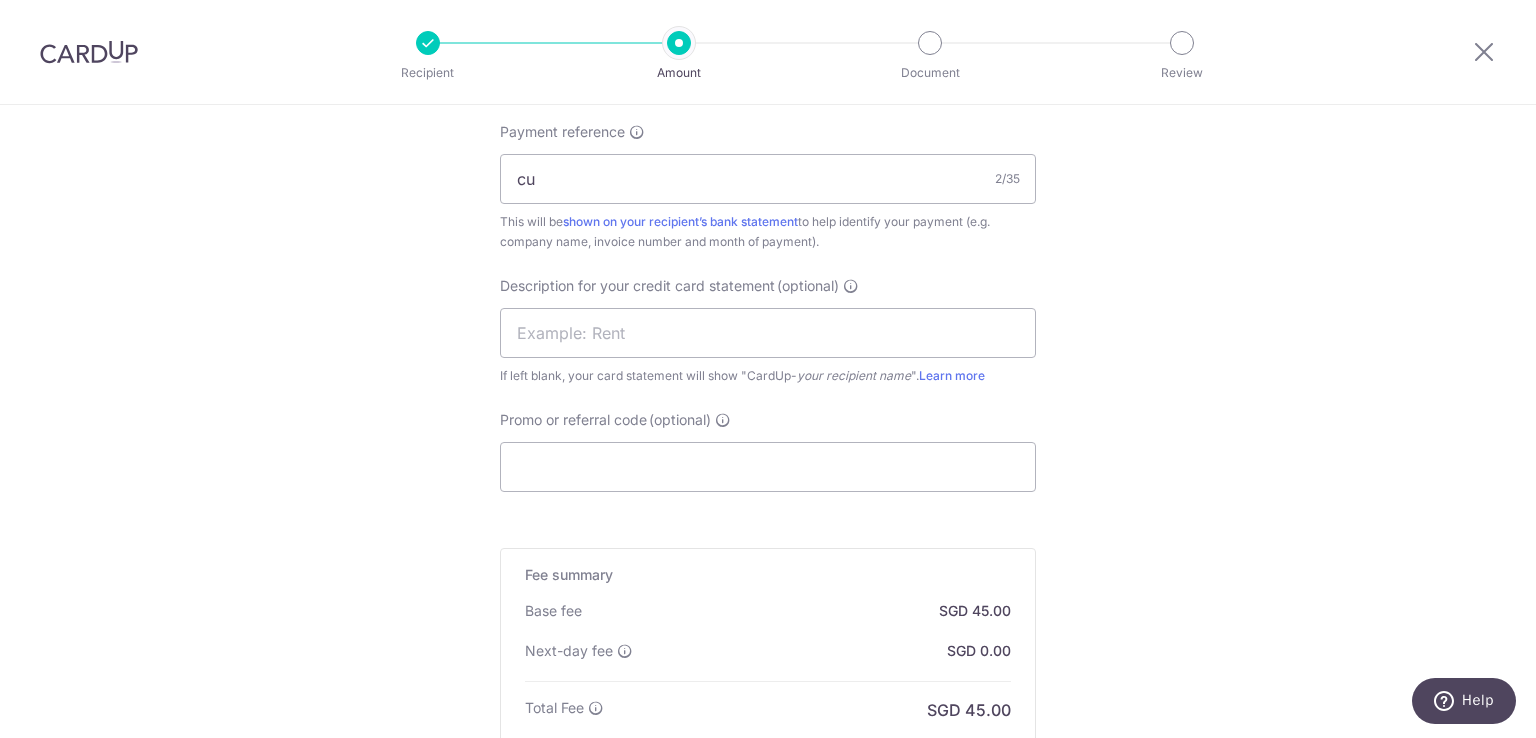 scroll, scrollTop: 1528, scrollLeft: 0, axis: vertical 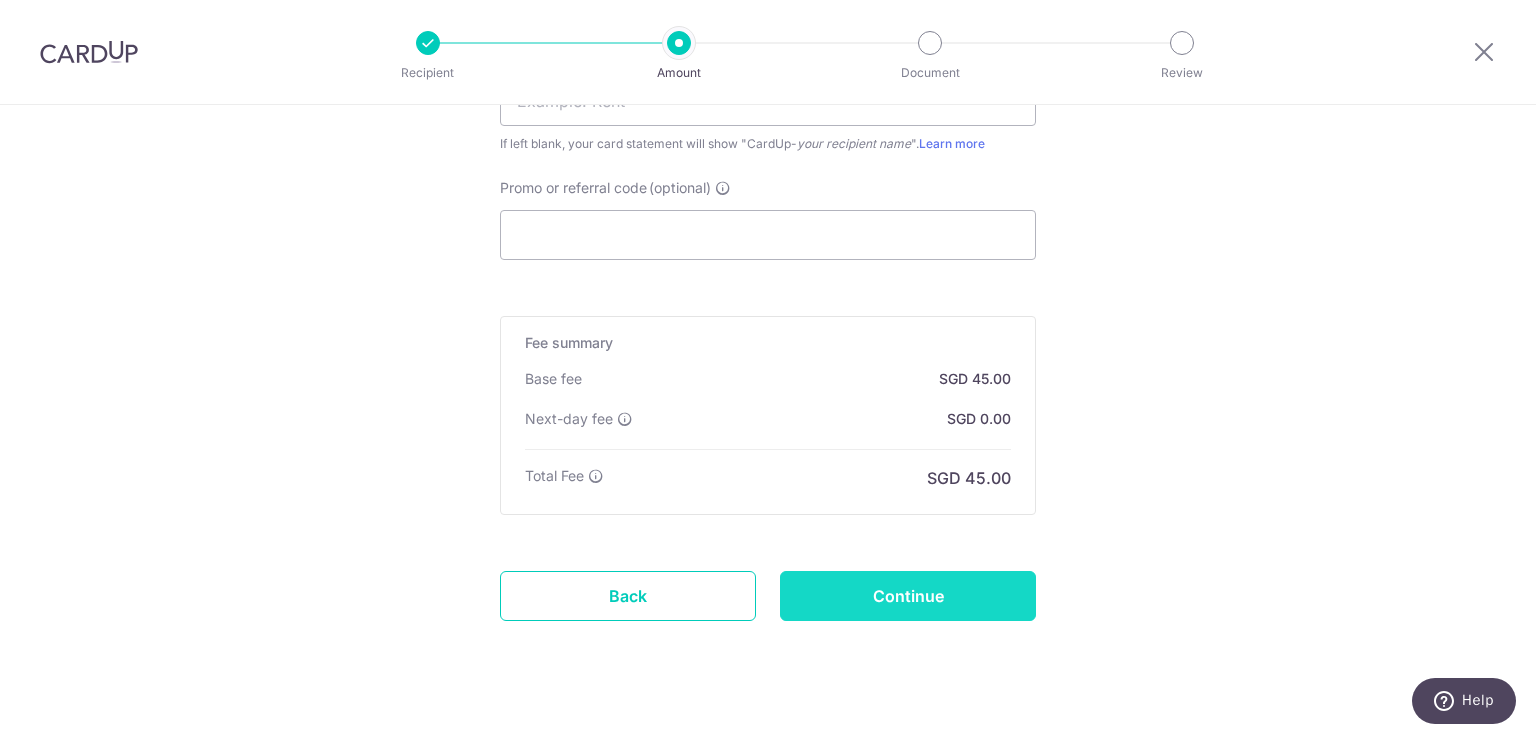click on "Continue" at bounding box center [908, 596] 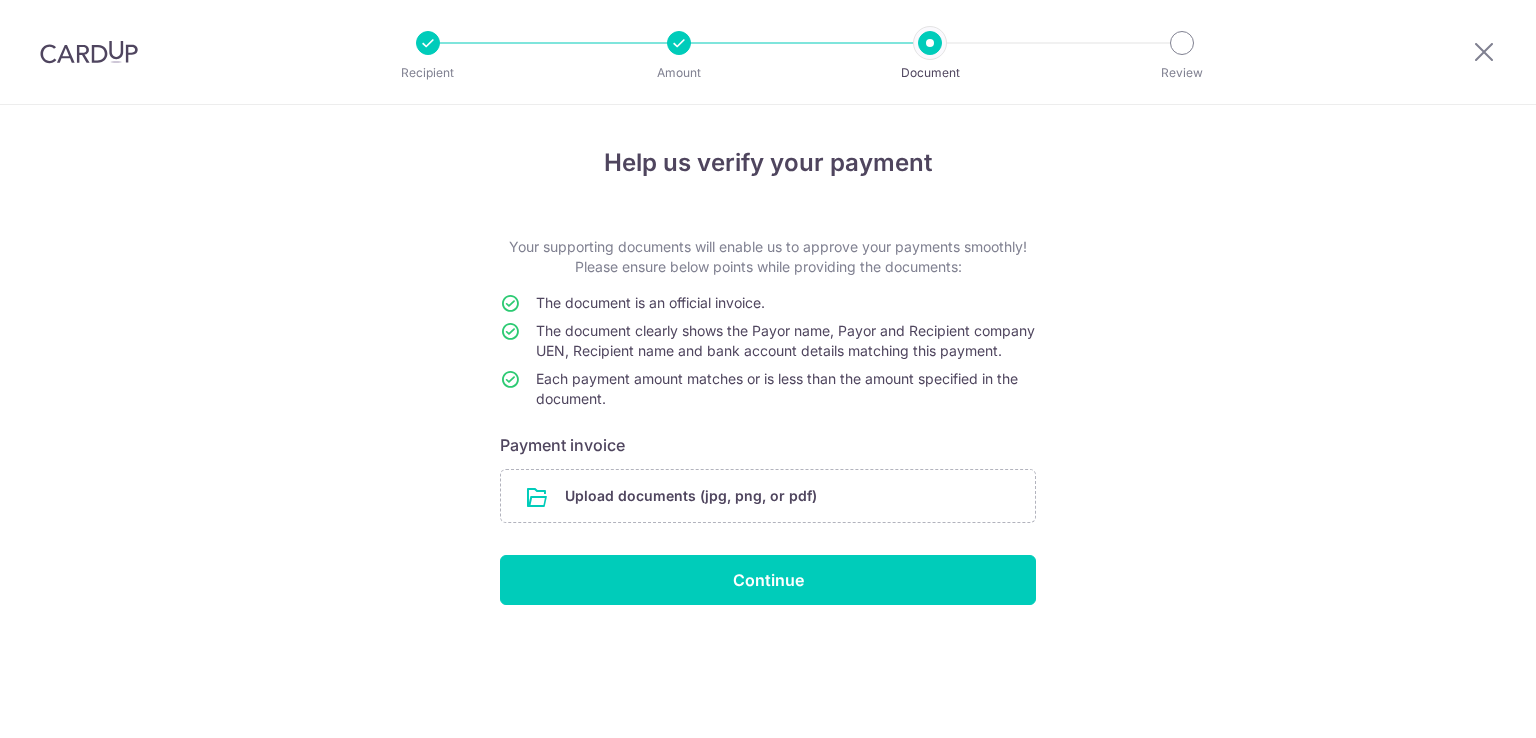 scroll, scrollTop: 0, scrollLeft: 0, axis: both 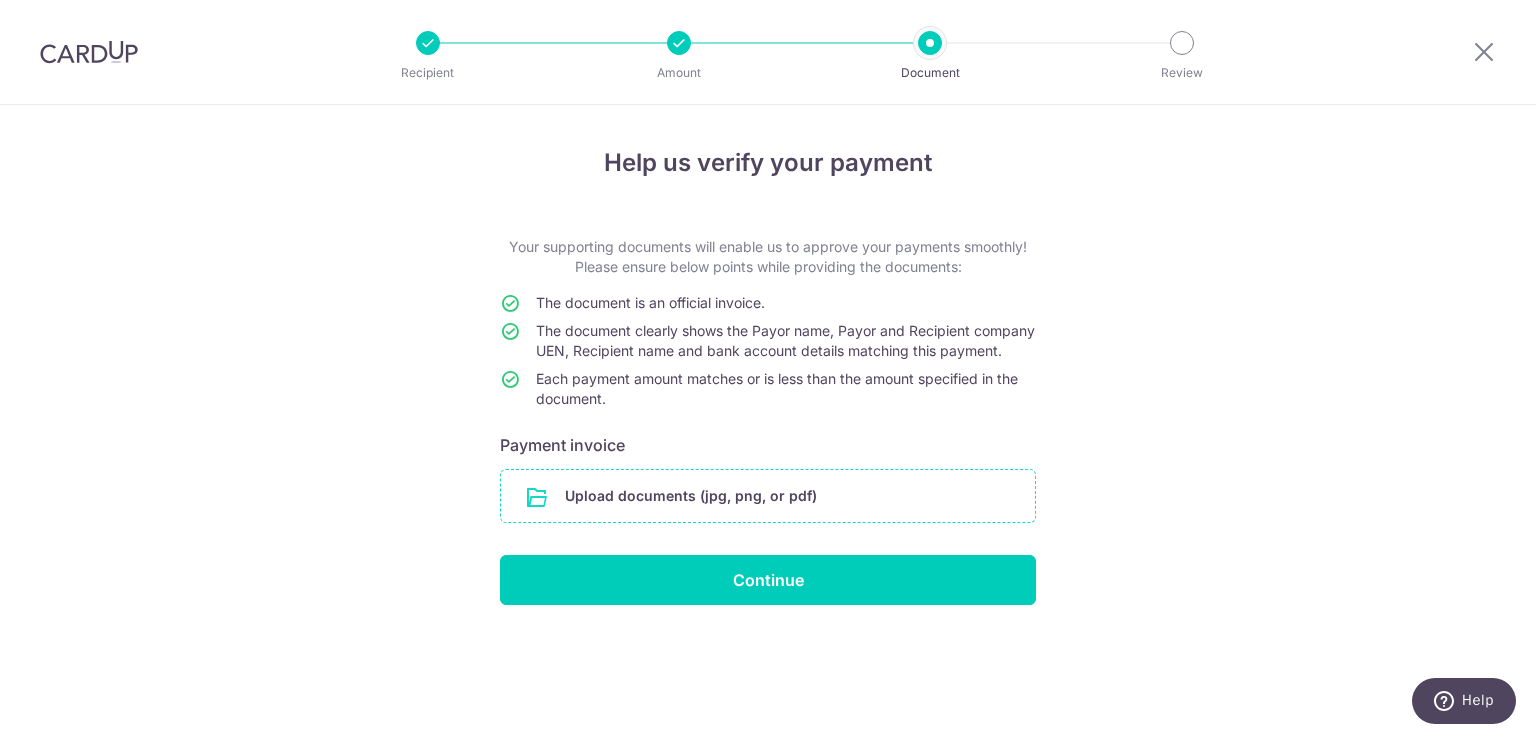click at bounding box center [768, 496] 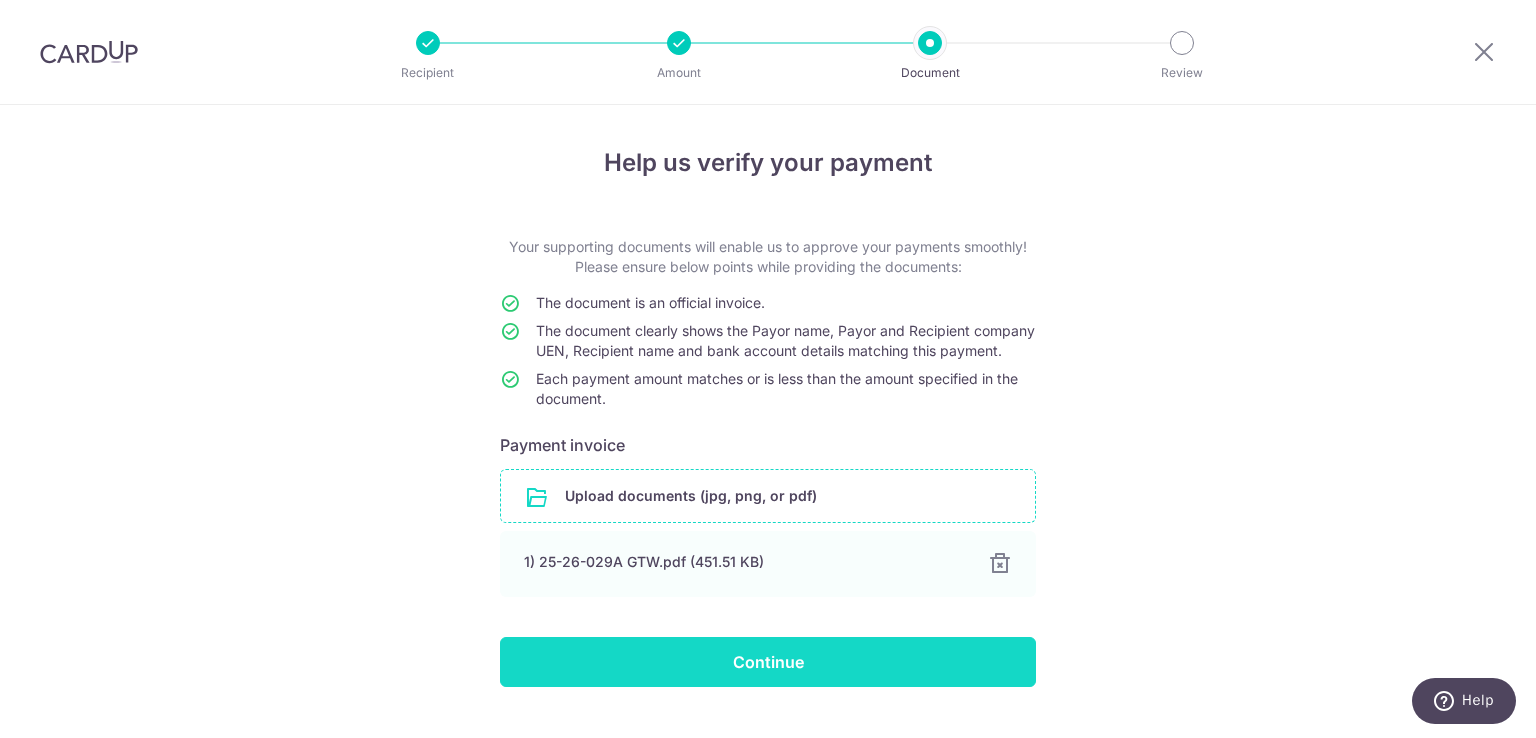 click on "Continue" at bounding box center [768, 662] 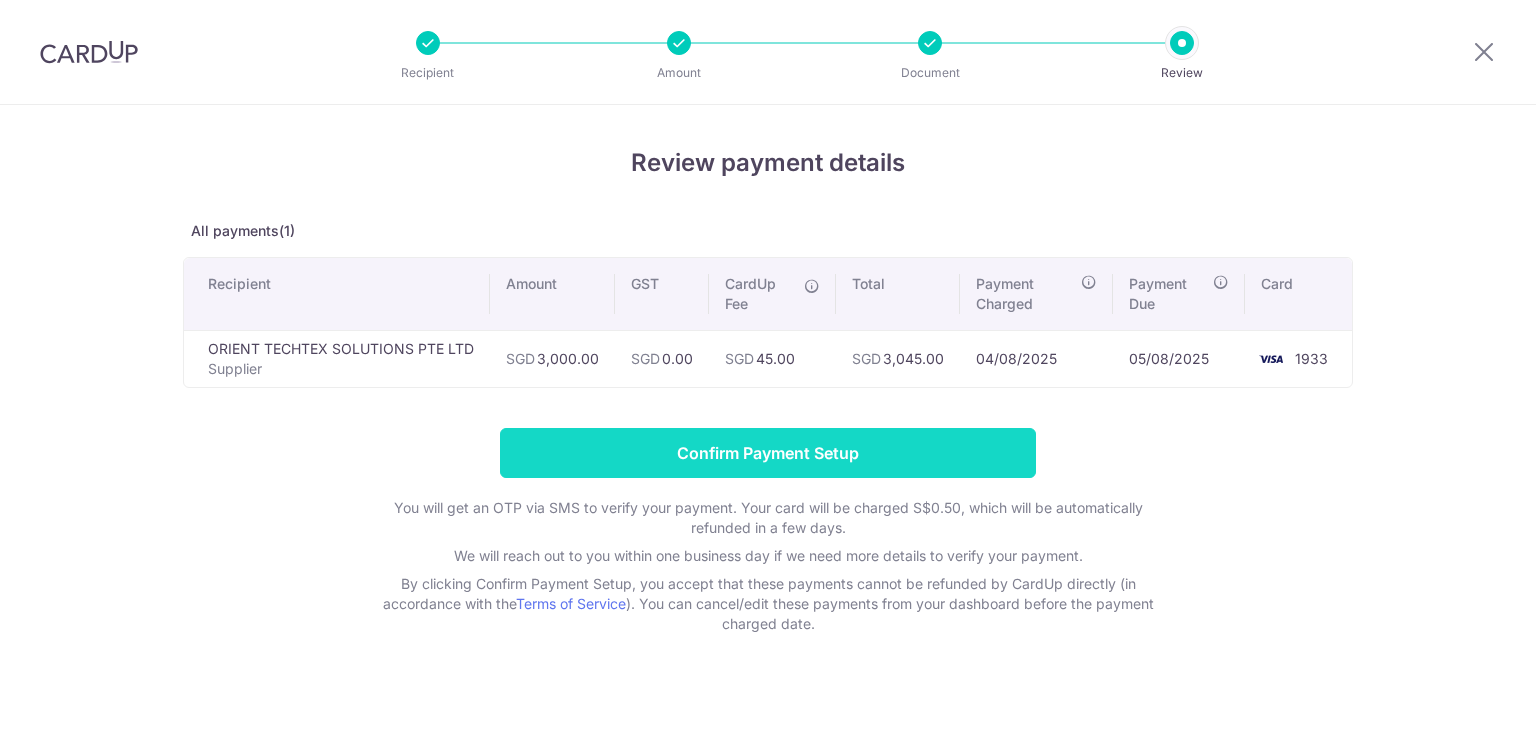 scroll, scrollTop: 0, scrollLeft: 0, axis: both 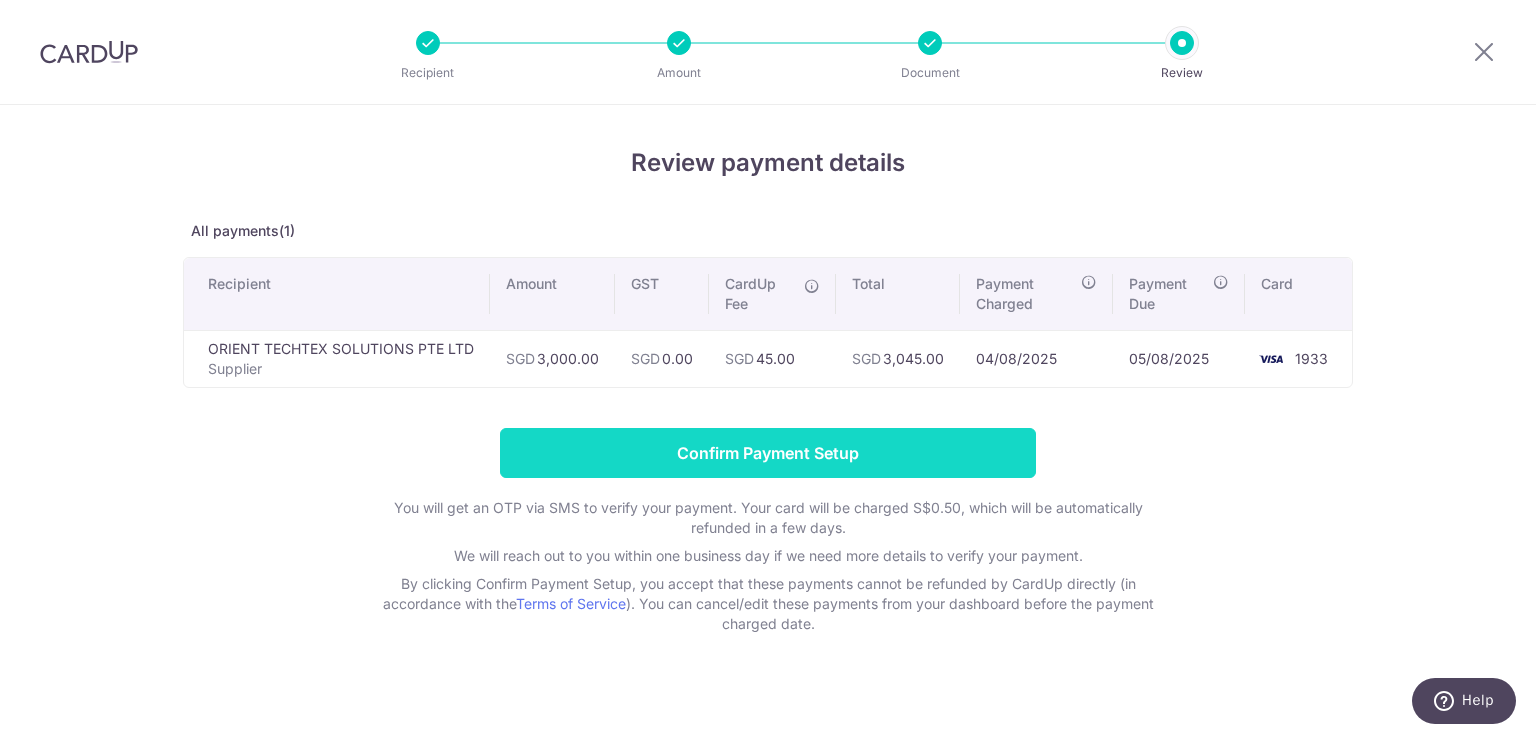 click on "Confirm Payment Setup" at bounding box center [768, 453] 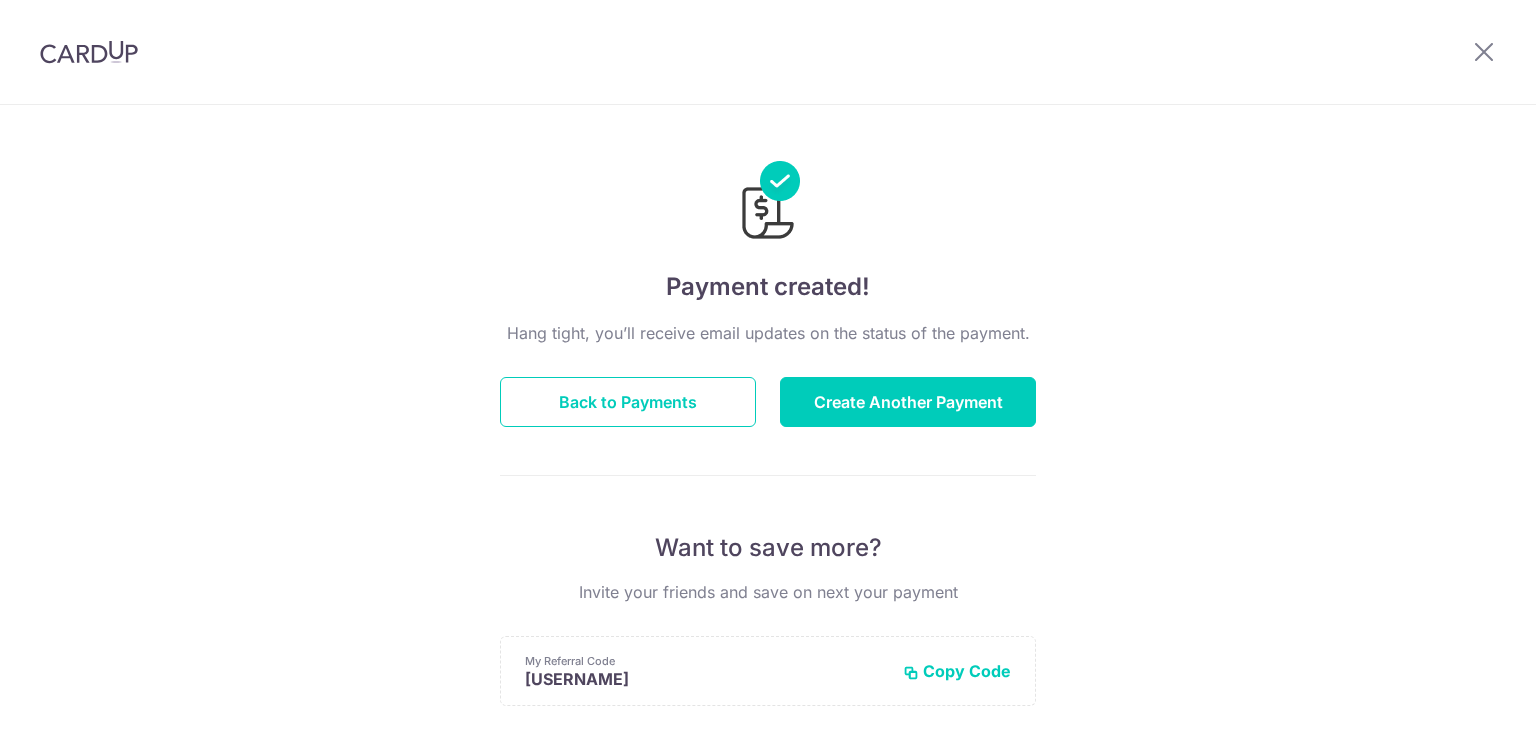 scroll, scrollTop: 0, scrollLeft: 0, axis: both 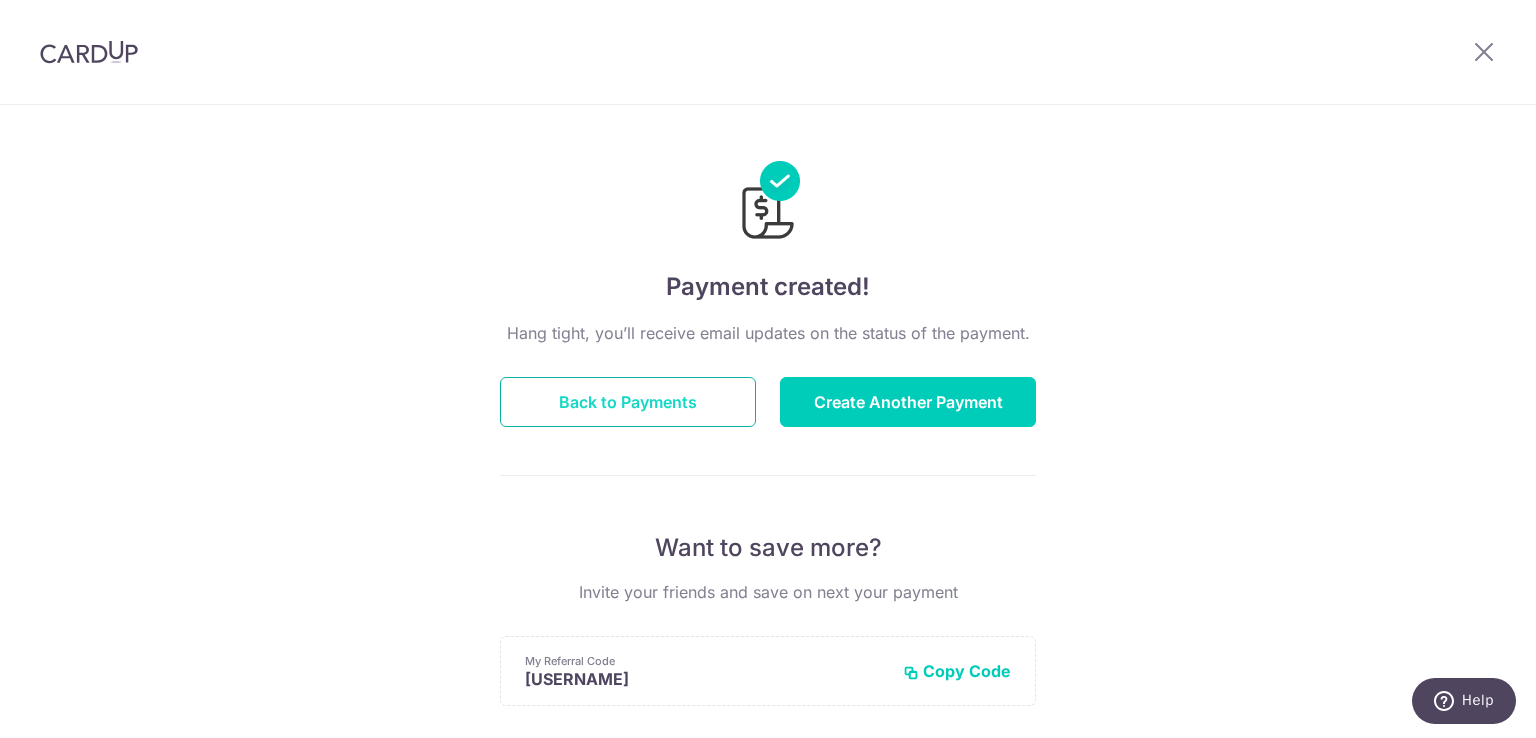click on "Back to Payments" at bounding box center (628, 402) 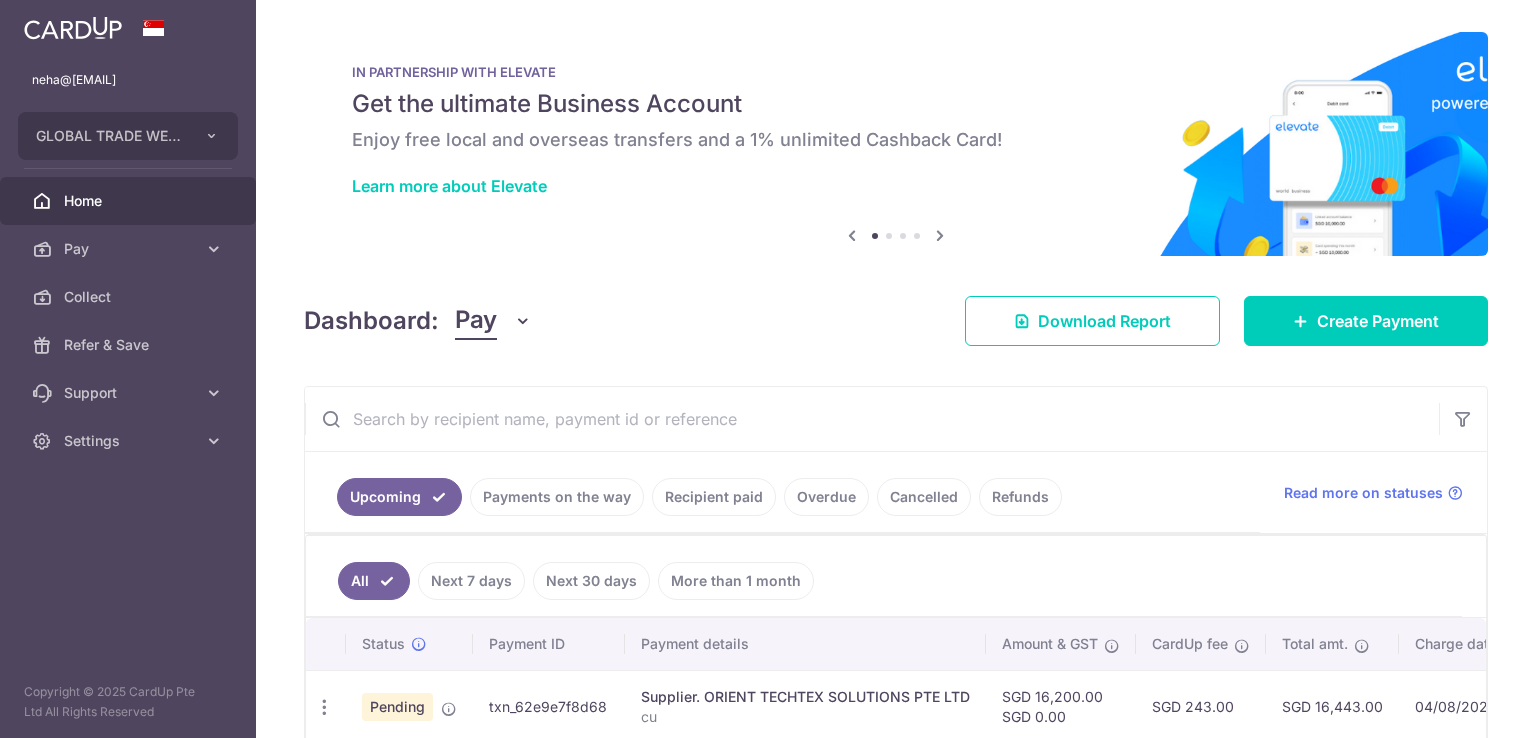 scroll, scrollTop: 0, scrollLeft: 0, axis: both 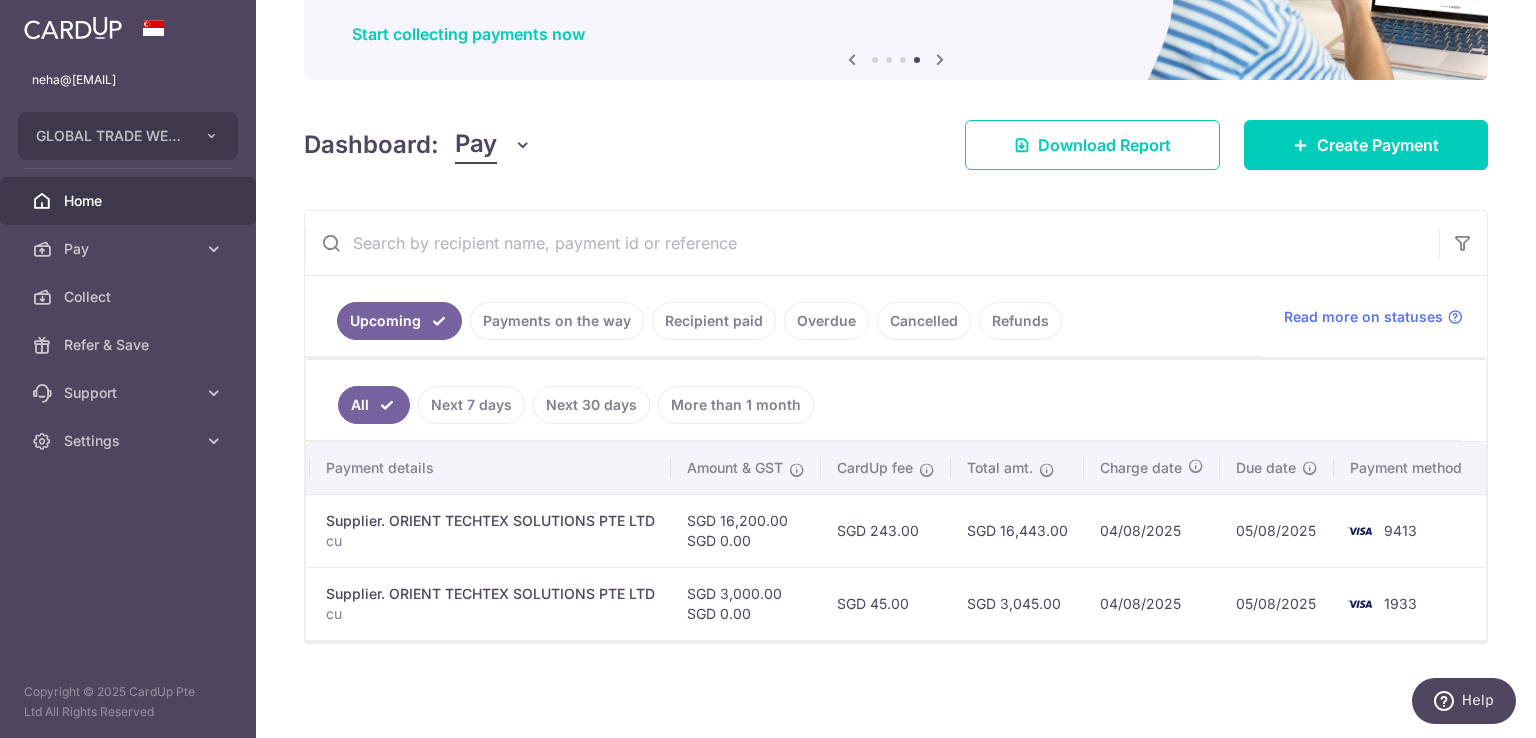 click on "Recipient paid" at bounding box center (714, 321) 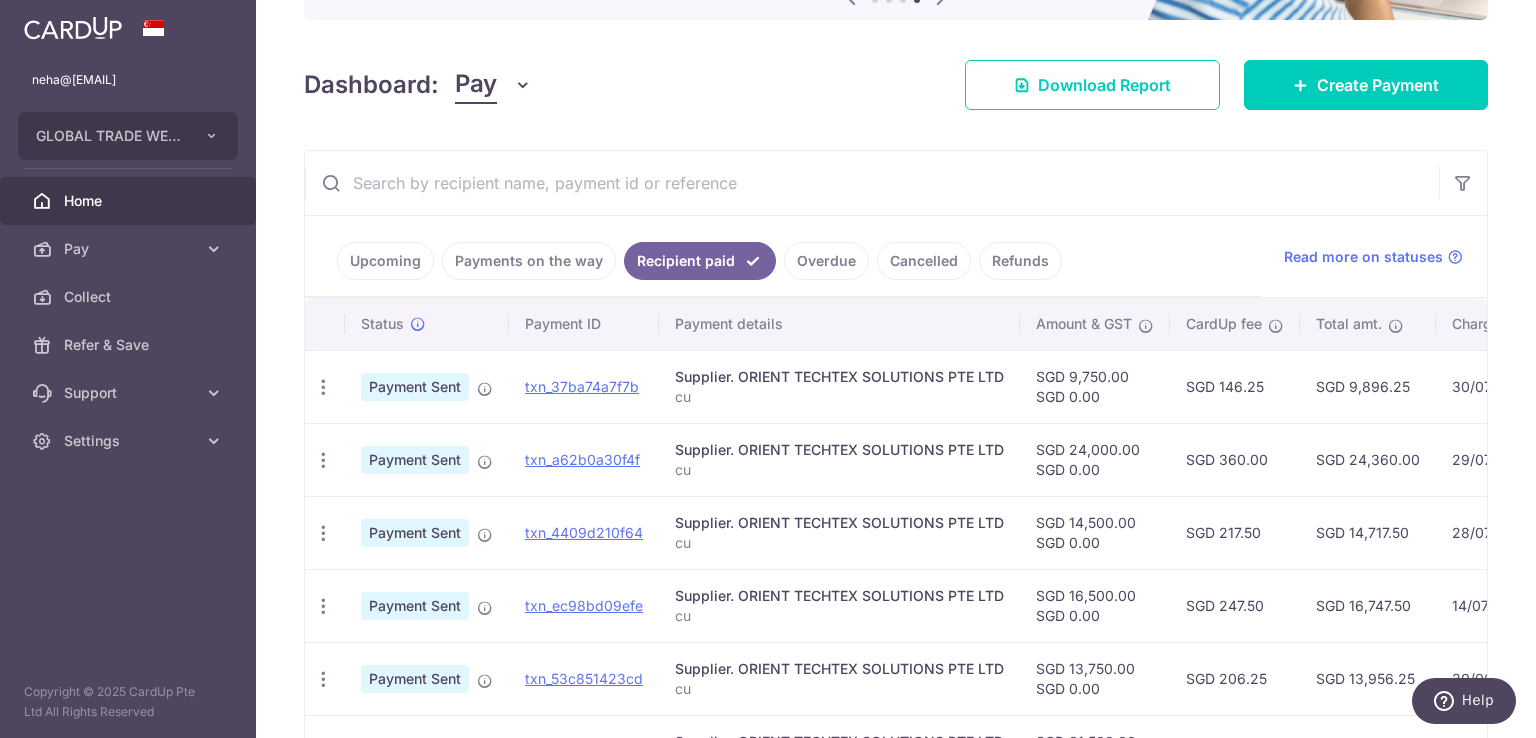 scroll, scrollTop: 283, scrollLeft: 0, axis: vertical 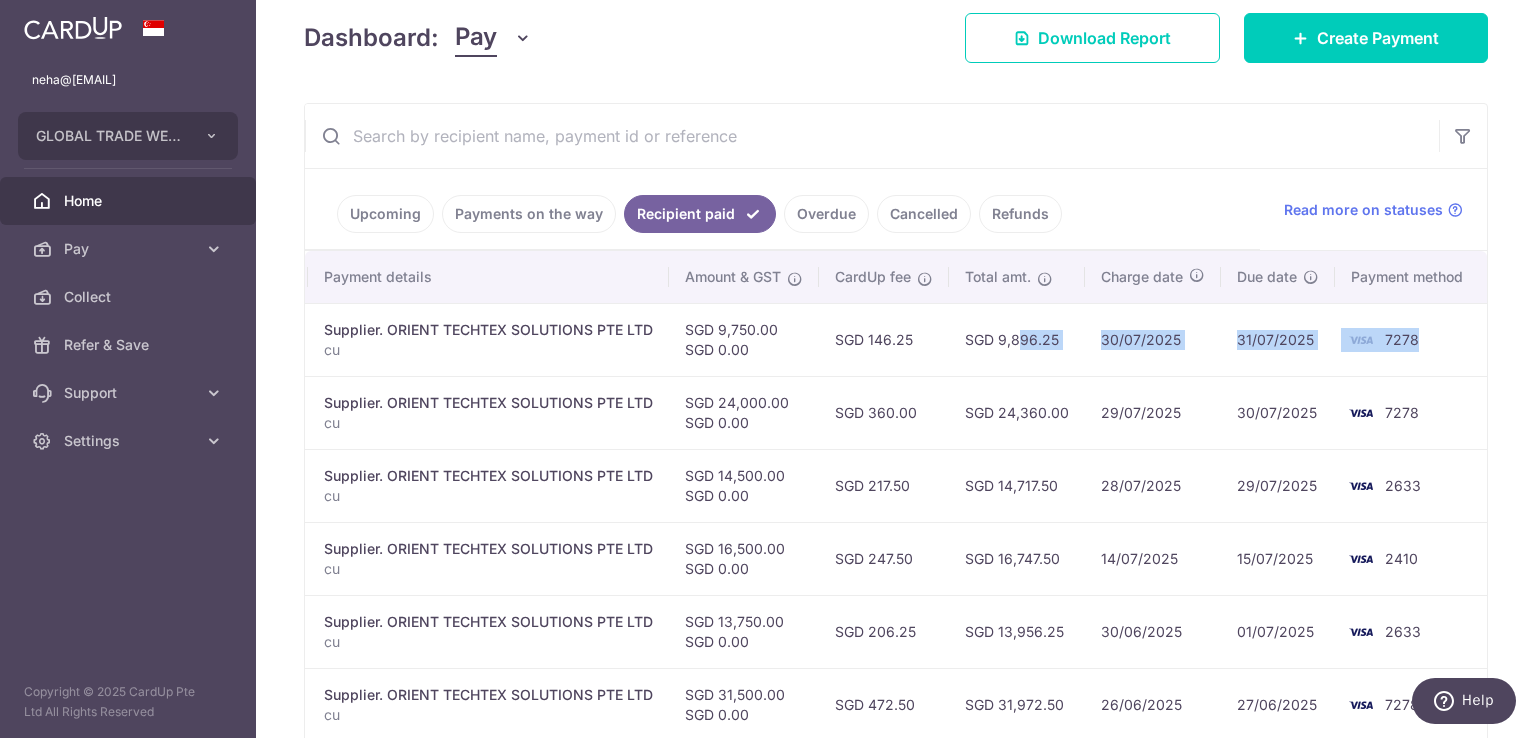 drag, startPoint x: 1414, startPoint y: 356, endPoint x: 1436, endPoint y: 335, distance: 30.413813 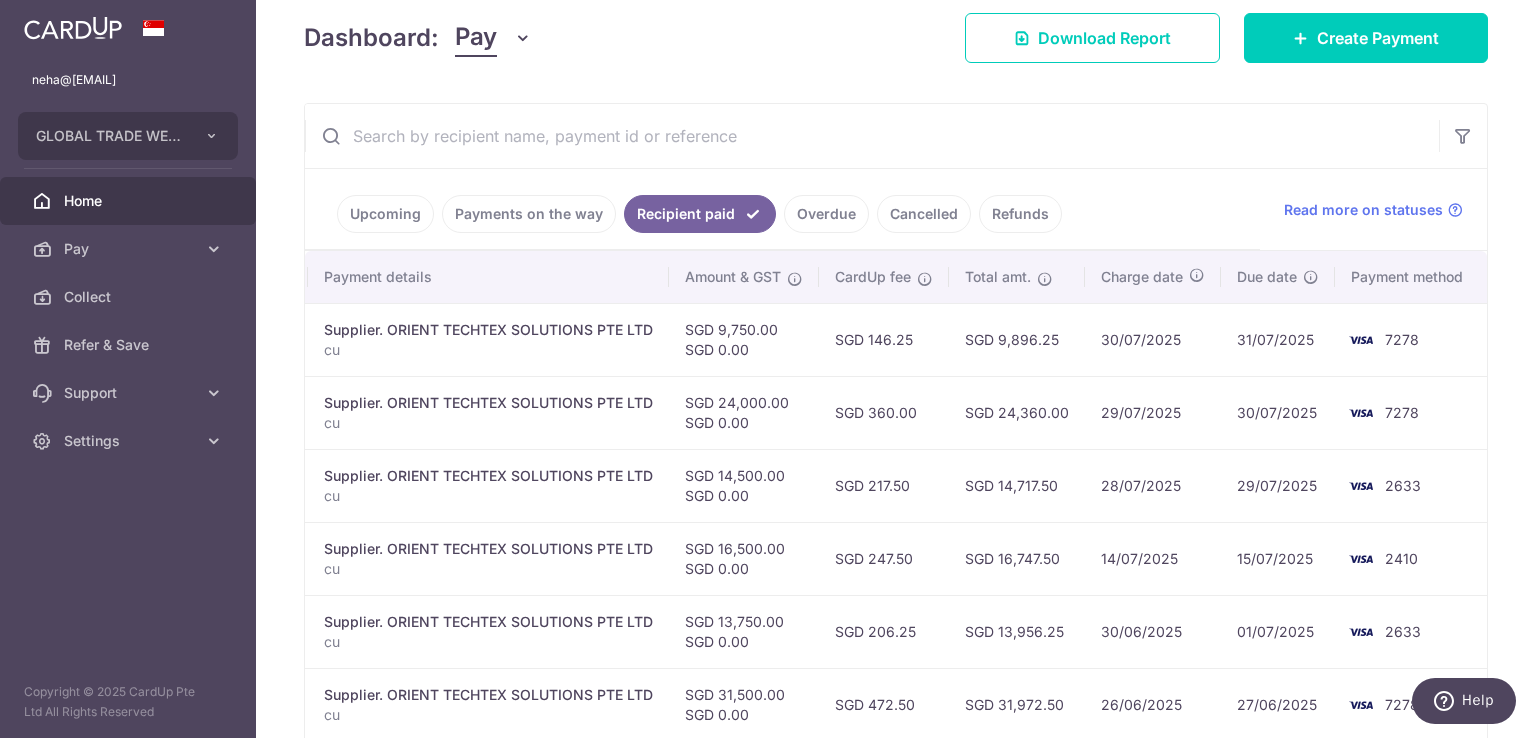 click on "Payments on the way" at bounding box center [529, 214] 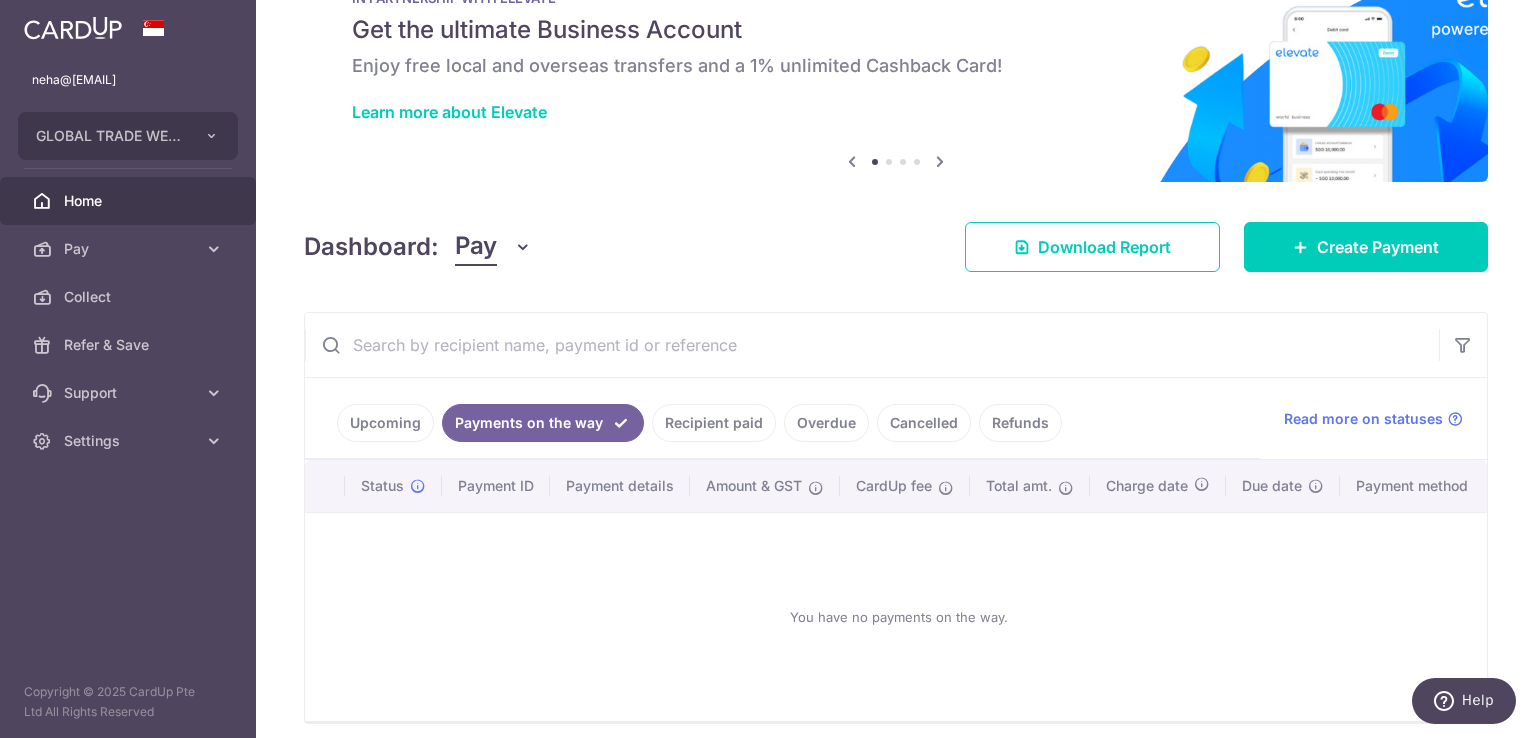 scroll, scrollTop: 162, scrollLeft: 0, axis: vertical 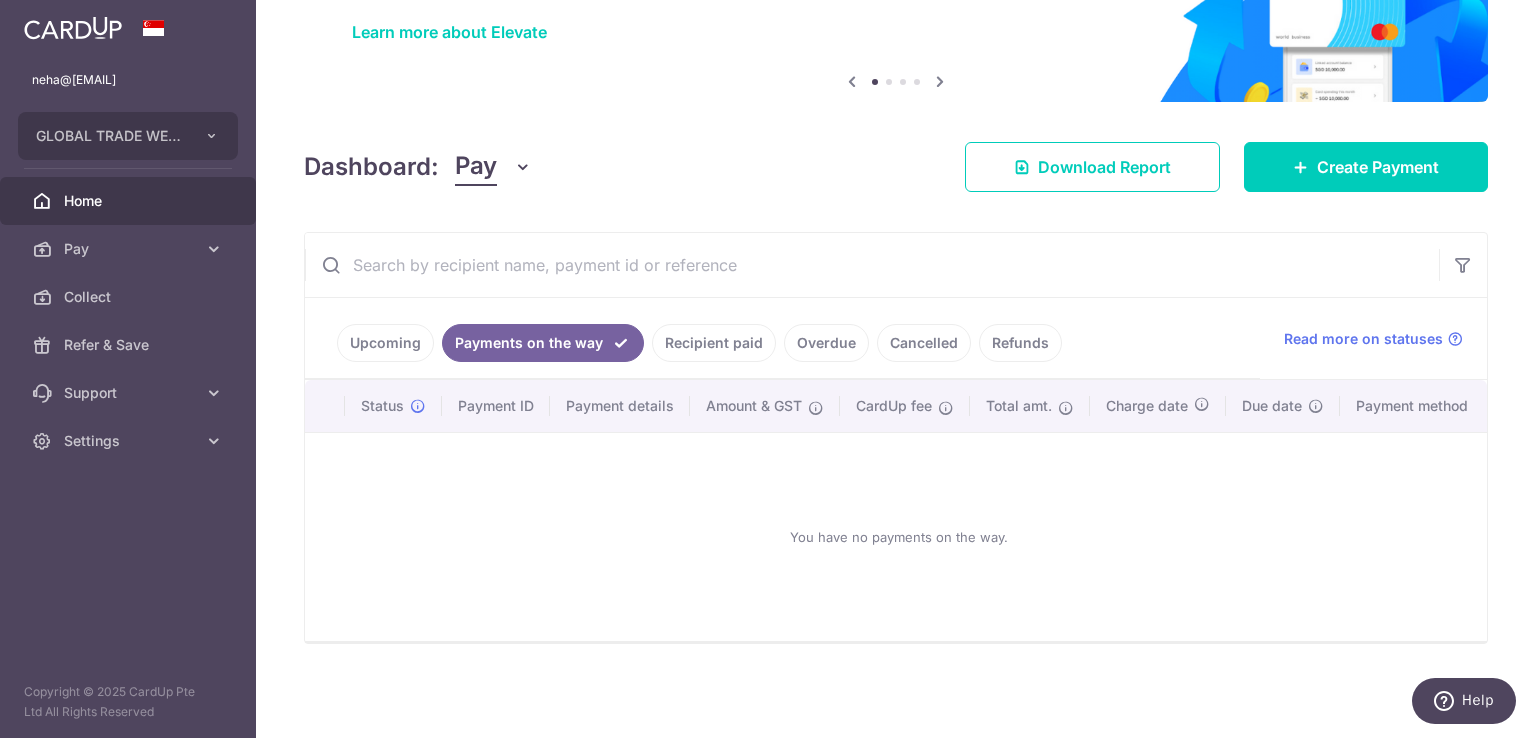 click on "Upcoming" at bounding box center (385, 343) 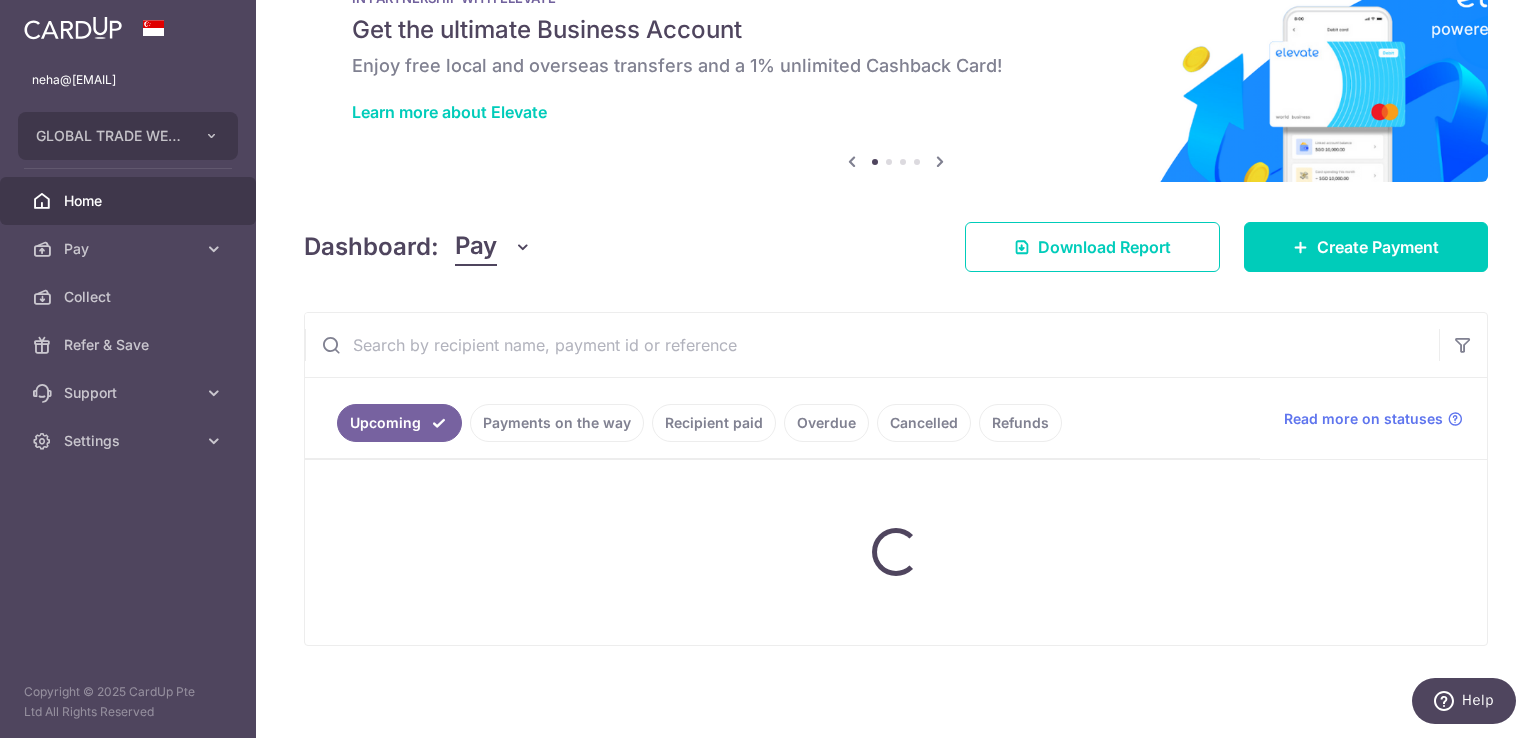 scroll, scrollTop: 183, scrollLeft: 0, axis: vertical 